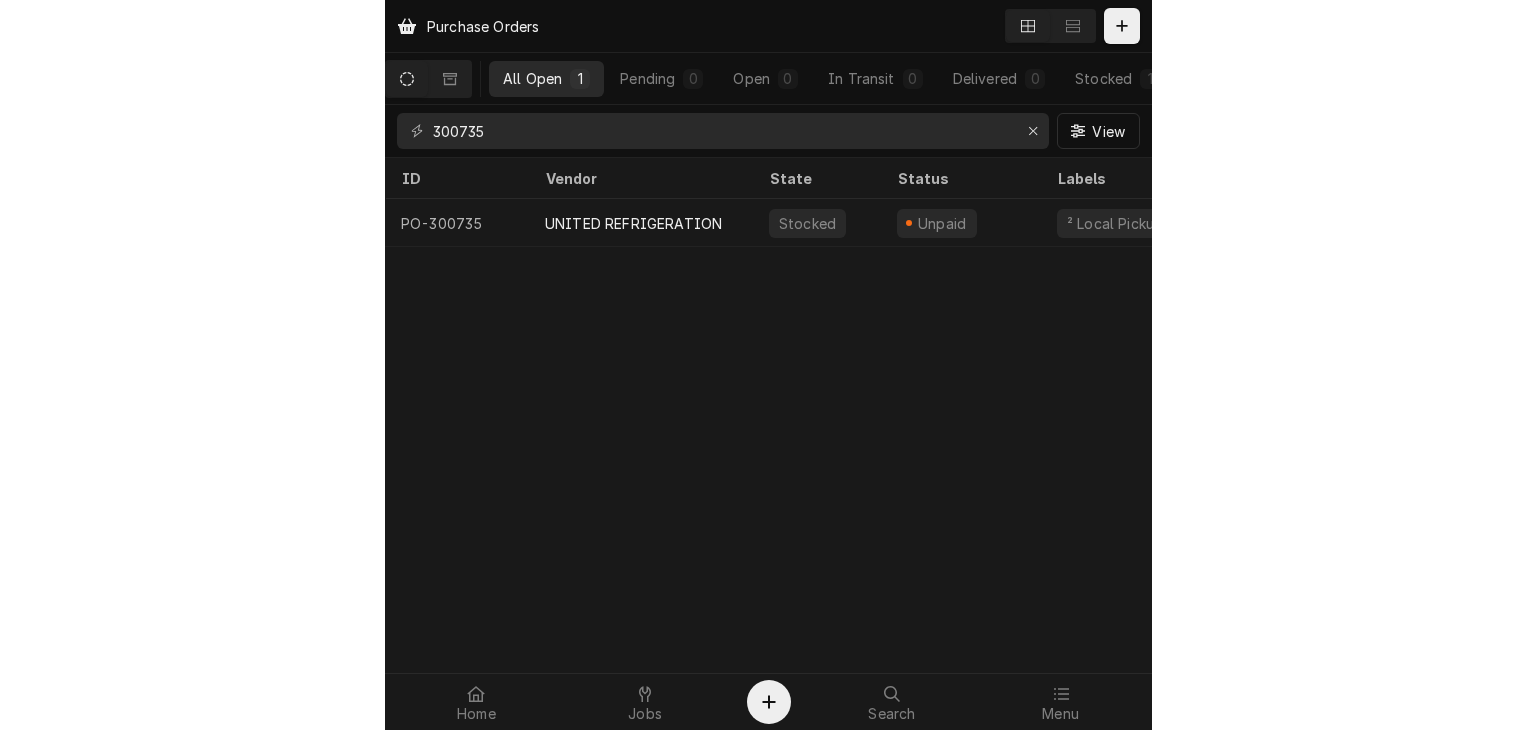 scroll, scrollTop: 0, scrollLeft: 0, axis: both 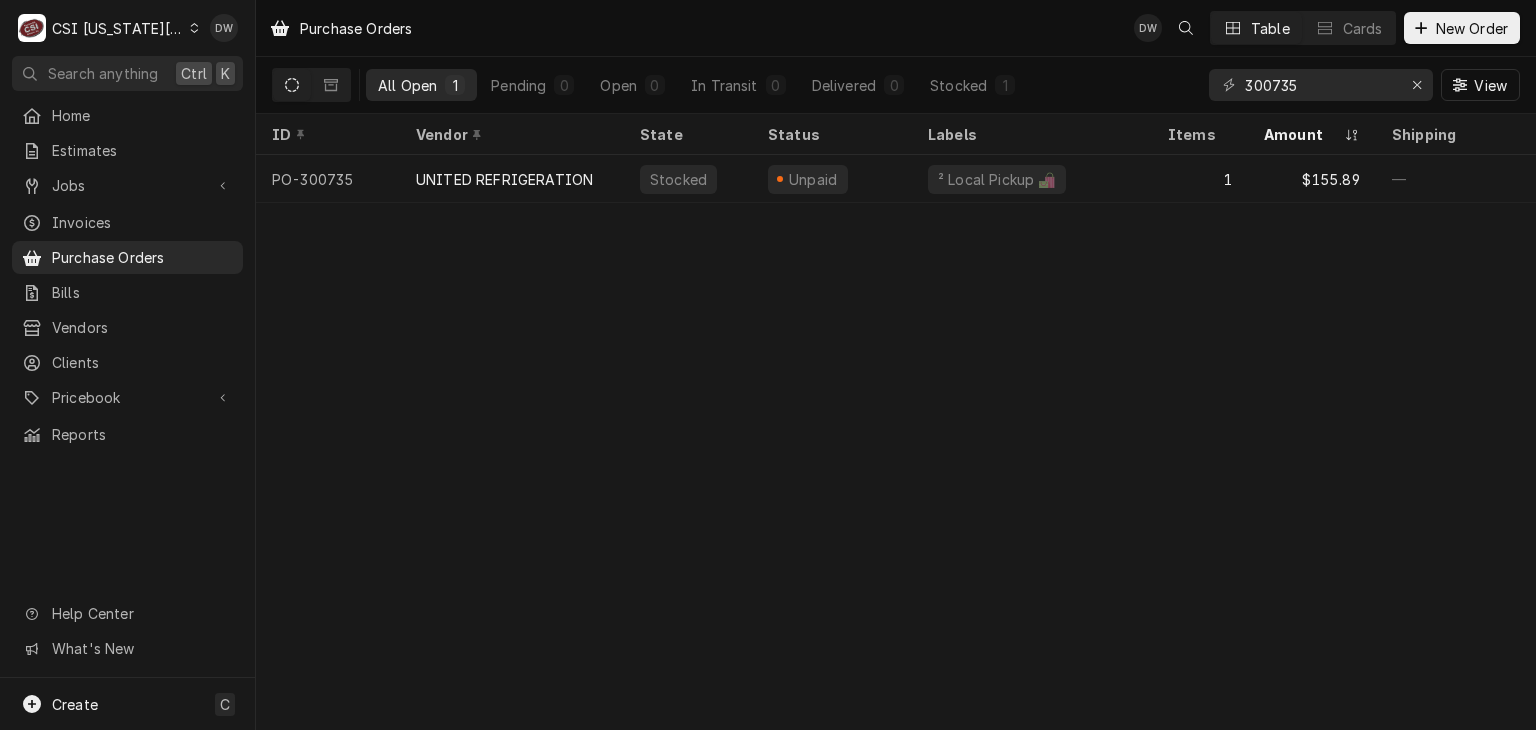 click at bounding box center [194, 28] 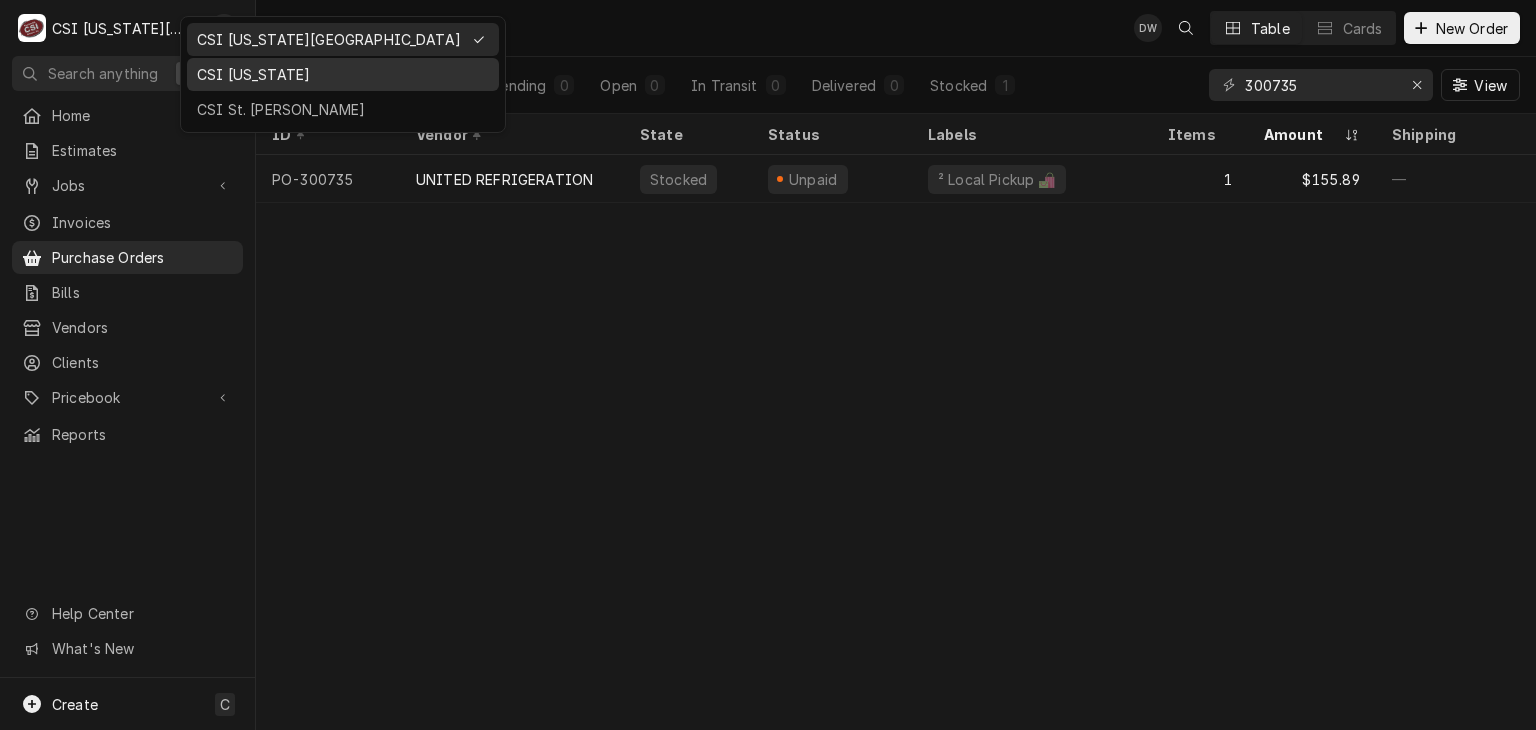 click on "CSI [US_STATE]" at bounding box center [343, 74] 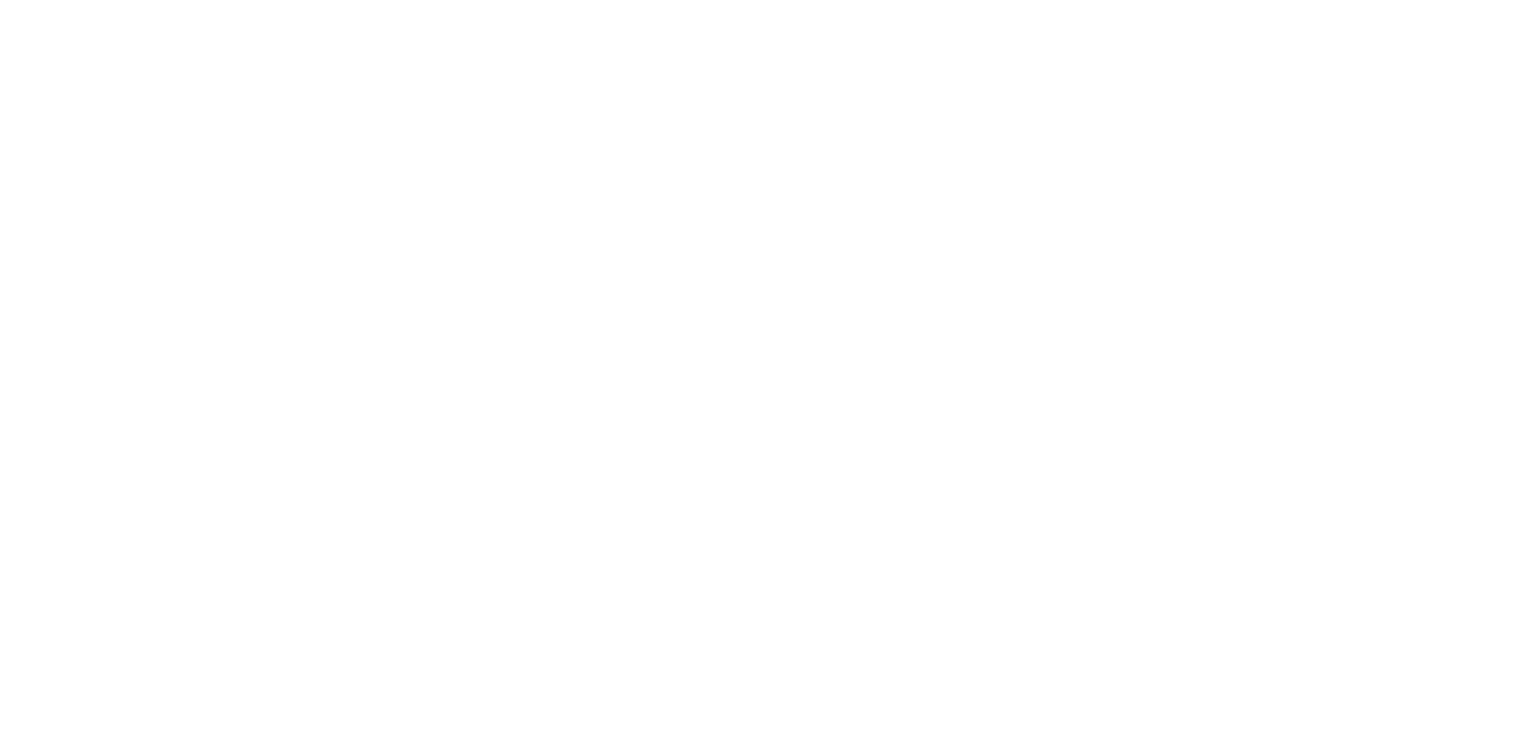 scroll, scrollTop: 0, scrollLeft: 0, axis: both 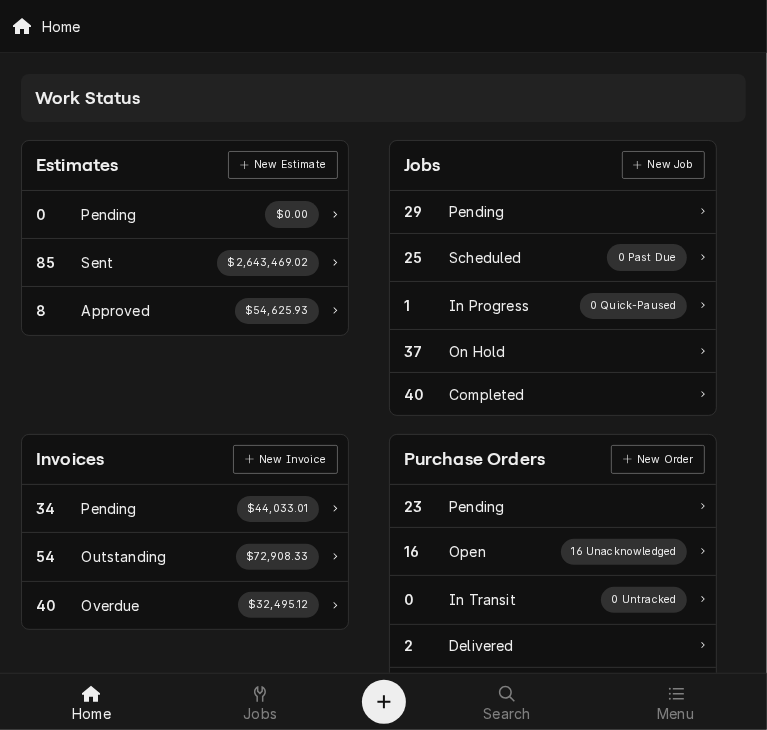 click on "Work Status Estimates New Estimate 0 Pending $0.00 85 Sent $2,643,469.02 8 Approved $54,625.93 Jobs New Job 29 Pending 25 Scheduled 0 Past Due 1 In Progress 0 Quick-Paused 37 On Hold 40 Completed Invoices New Invoice 34 Pending $44,033.01 54 Outstanding $72,908.33 40 Overdue $32,495.12 Purchase Orders New Order 23 Pending 16 Open 16 Unacknowledged 0 In Transit 0 Untracked 2 Delivered 158 Stocked Bills New Bill 0 Pending $0.00 46 Outstanding $14,201.05 17 Overdue $4,650.68 Actions Urgent Actions All 19 Jobs Ready to Reschedule Reschedule jobs that now have parts stocked 40 Overdue Invoices Confirm payments or resend invoices 55 Expired Estimates Follow up and resend estimates 17 Overdue Bills Pay bills Showing 1 to 4 of 8 Latest Activity All Kym Parson viewed invoice  INV-100256  via a shared link Wed, Jul 9, 2025 - 11:28PM Kym Parson updated client  Dock Restaurant and Bar Wed, Jul 9, 2025 - 10:06PM Matt Brewington updated job  JOB-10027  for ZINK FOODSERVICE Wed, Jul 9, 2025 - 9:51PM JOB-10233 Matt
400-600 4" at bounding box center [383, 967] 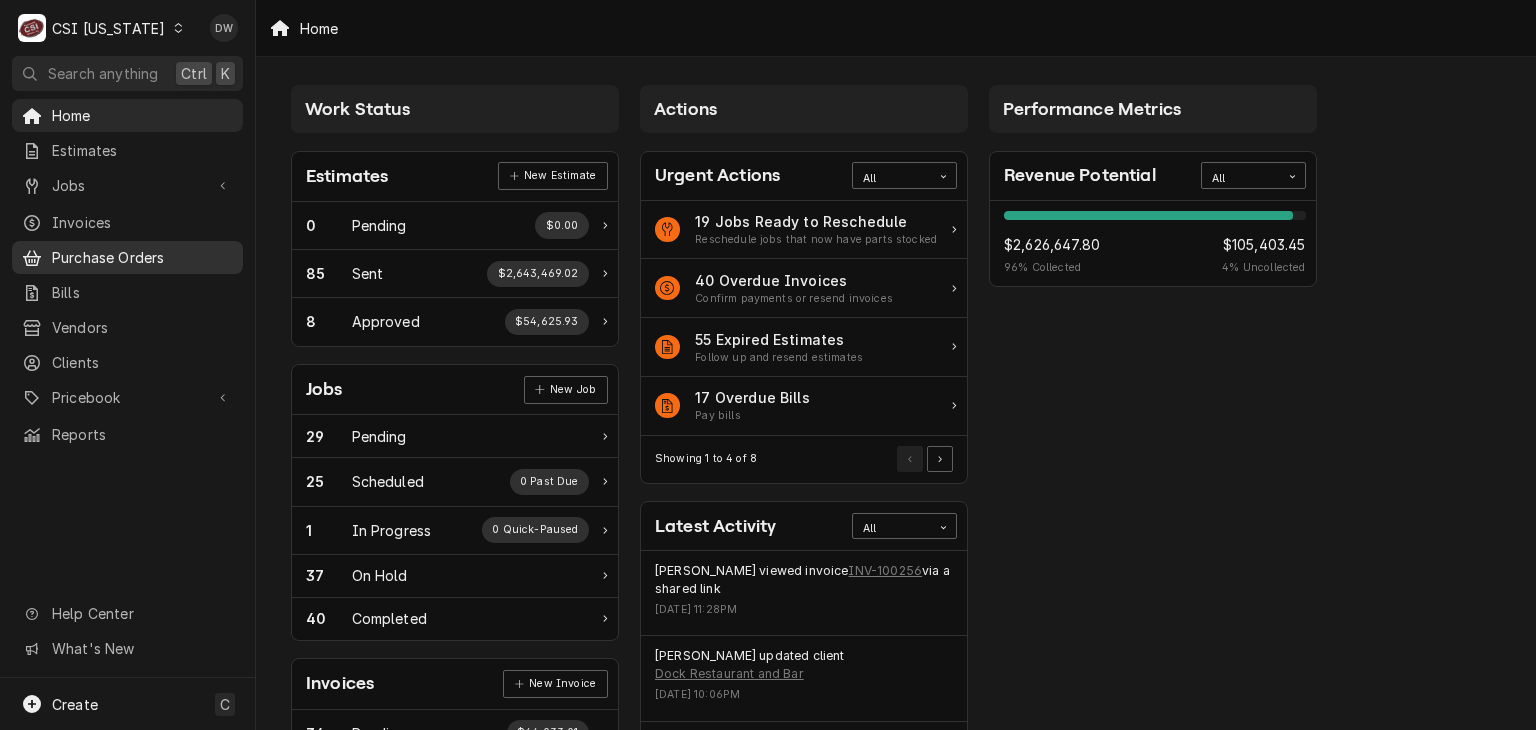 click on "Purchase Orders" at bounding box center [142, 257] 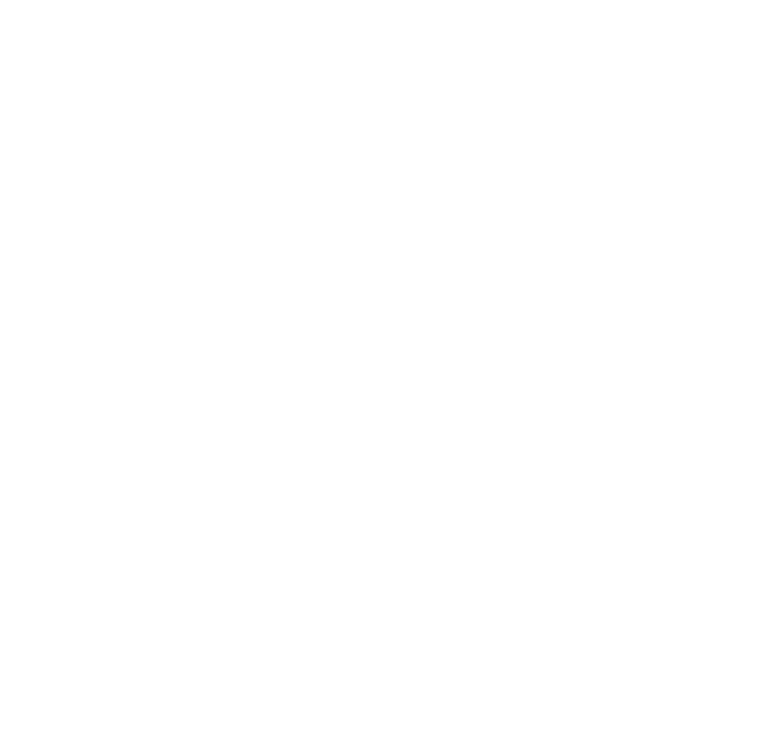 scroll, scrollTop: 0, scrollLeft: 0, axis: both 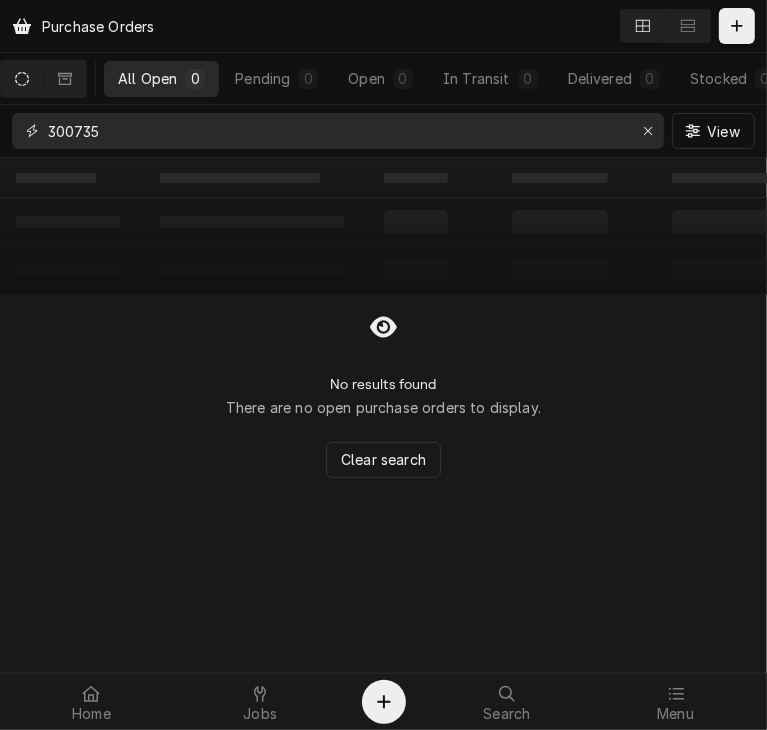 drag, startPoint x: 129, startPoint y: 141, endPoint x: -1, endPoint y: 129, distance: 130.55267 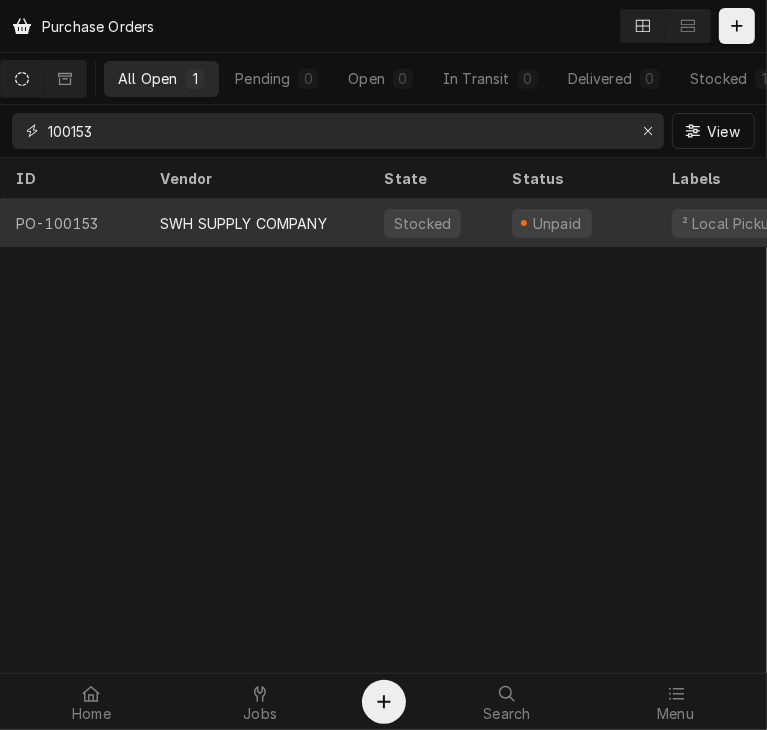 type on "100153" 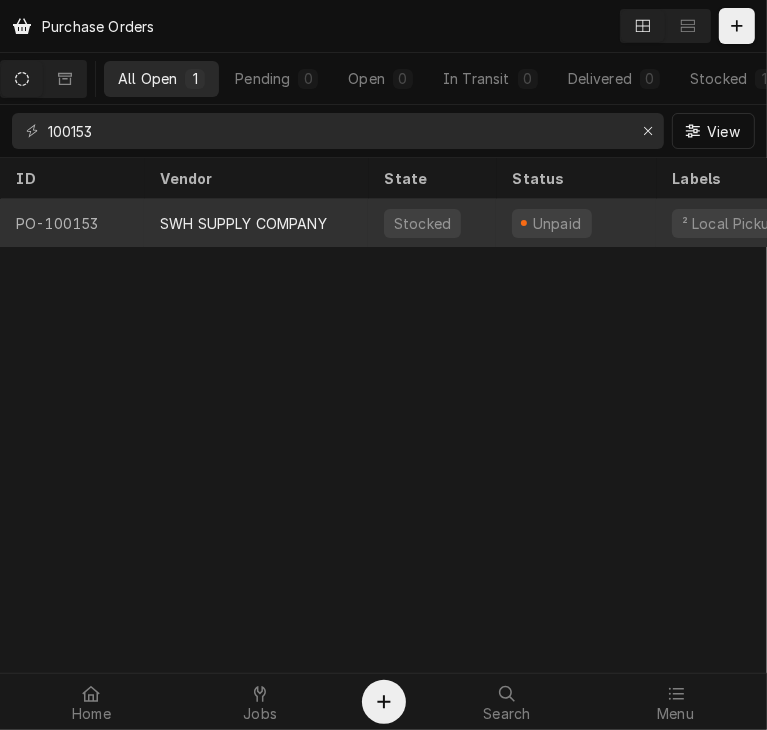 click on "SWH SUPPLY COMPANY" at bounding box center (243, 223) 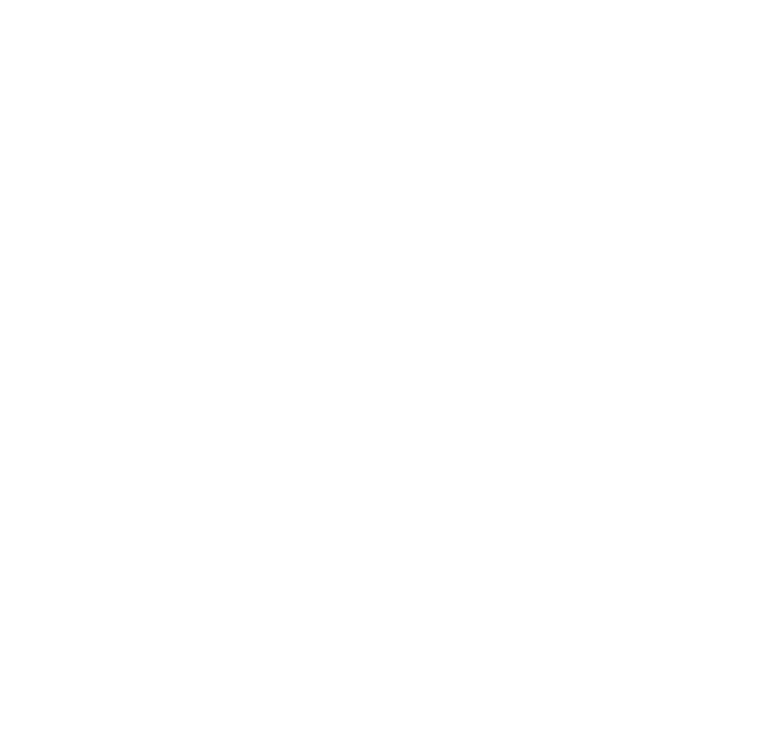 scroll, scrollTop: 0, scrollLeft: 0, axis: both 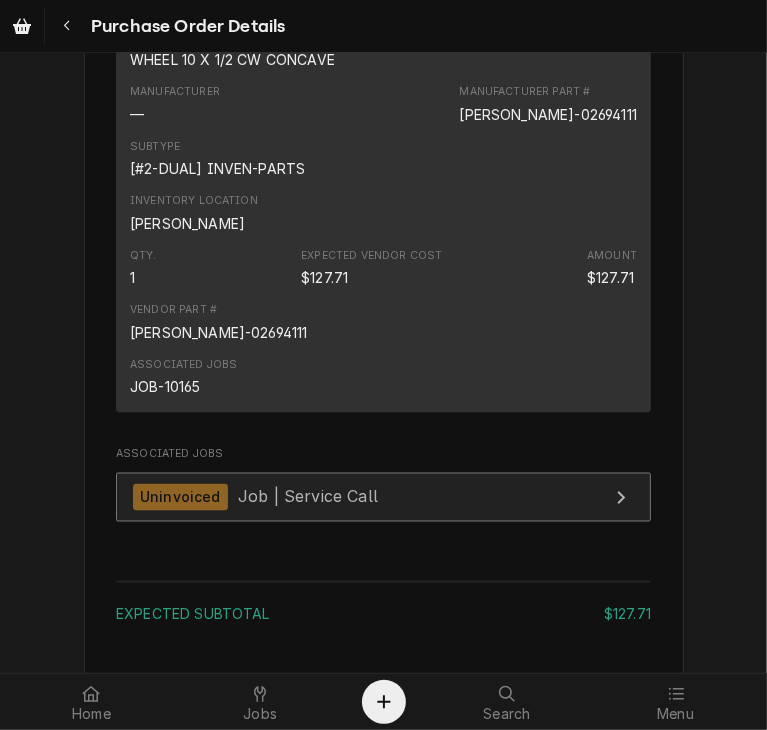 click on "Job | Service Call" at bounding box center (308, 497) 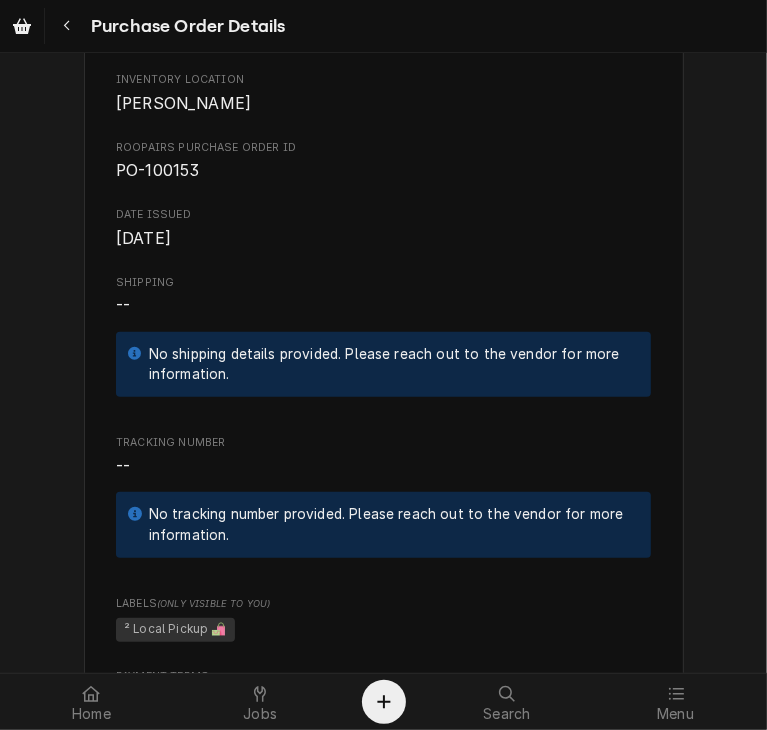 scroll, scrollTop: 617, scrollLeft: 0, axis: vertical 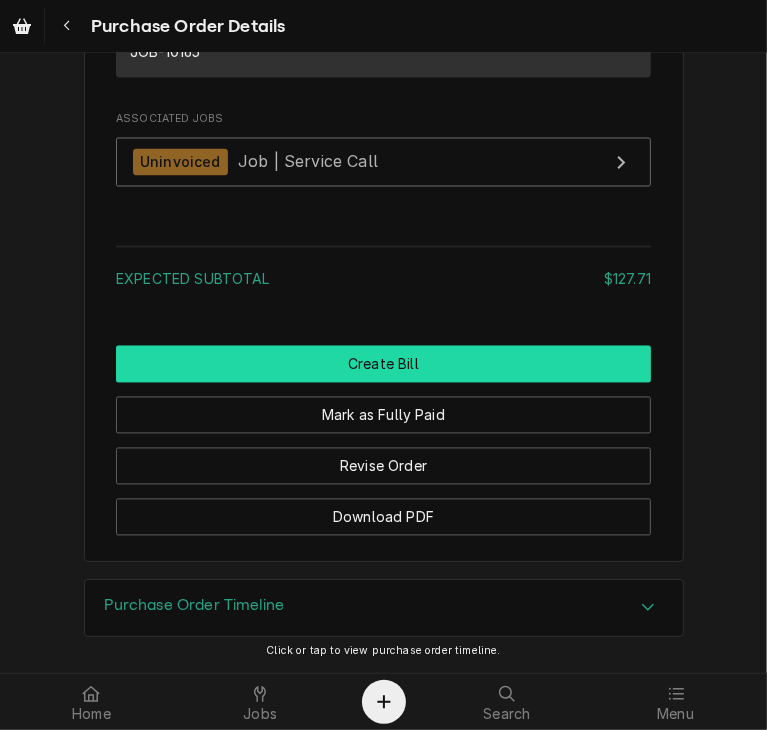 click on "Create Bill" at bounding box center [383, 364] 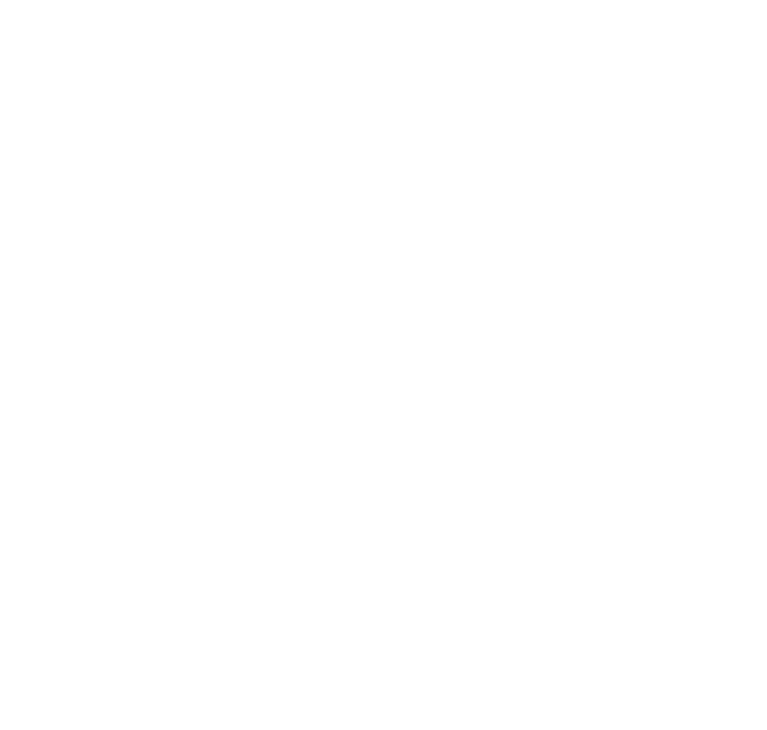 scroll, scrollTop: 0, scrollLeft: 0, axis: both 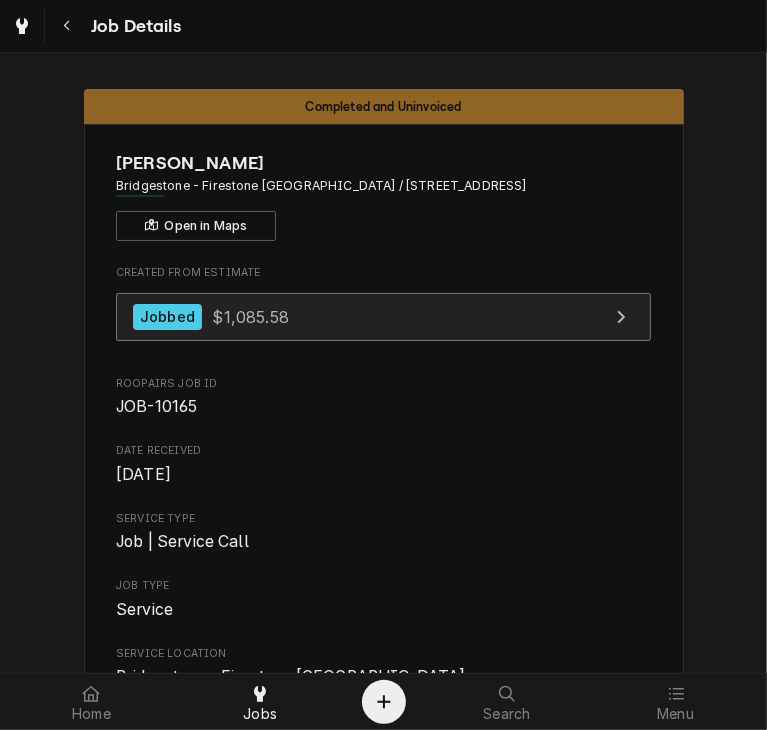 click on "Jobbed $1,085.58" at bounding box center (211, 317) 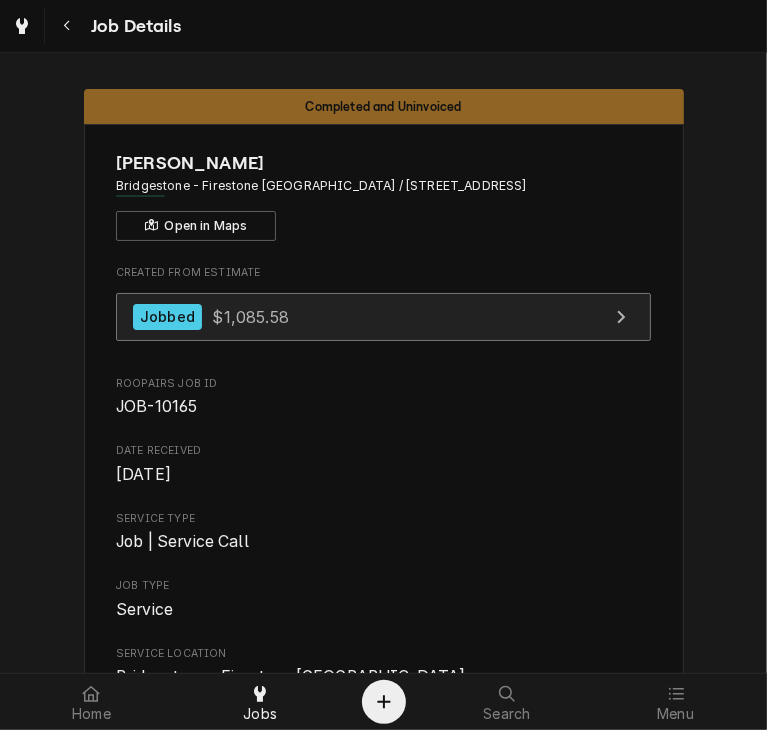 click on "$1,085.58" at bounding box center (250, 316) 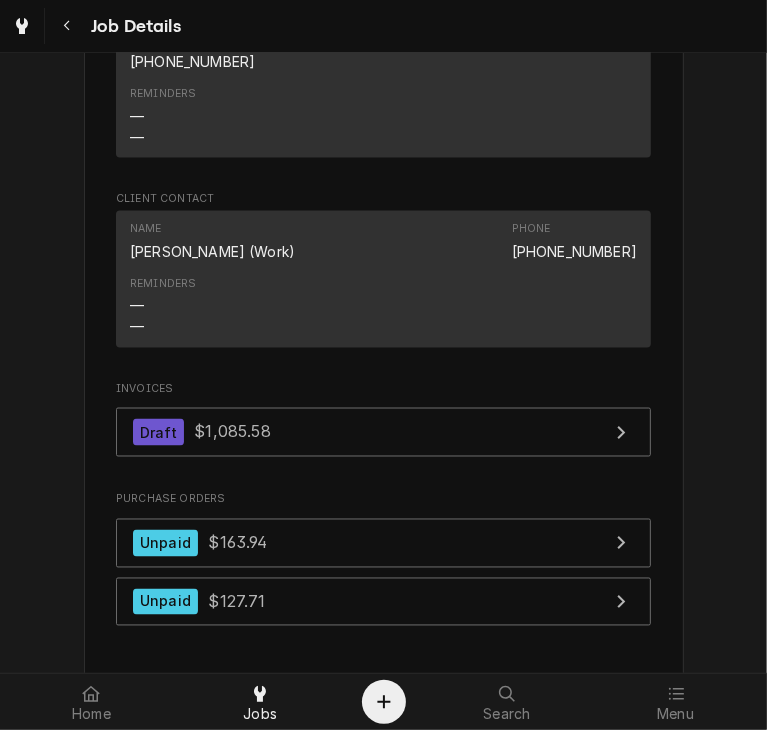 scroll, scrollTop: 1613, scrollLeft: 0, axis: vertical 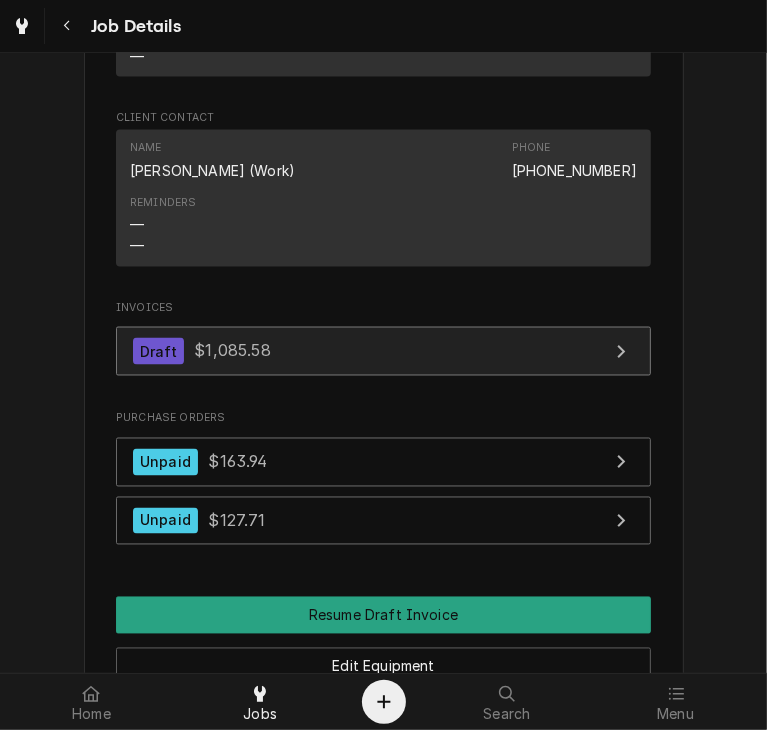 click on "$1,085.58" at bounding box center [232, 351] 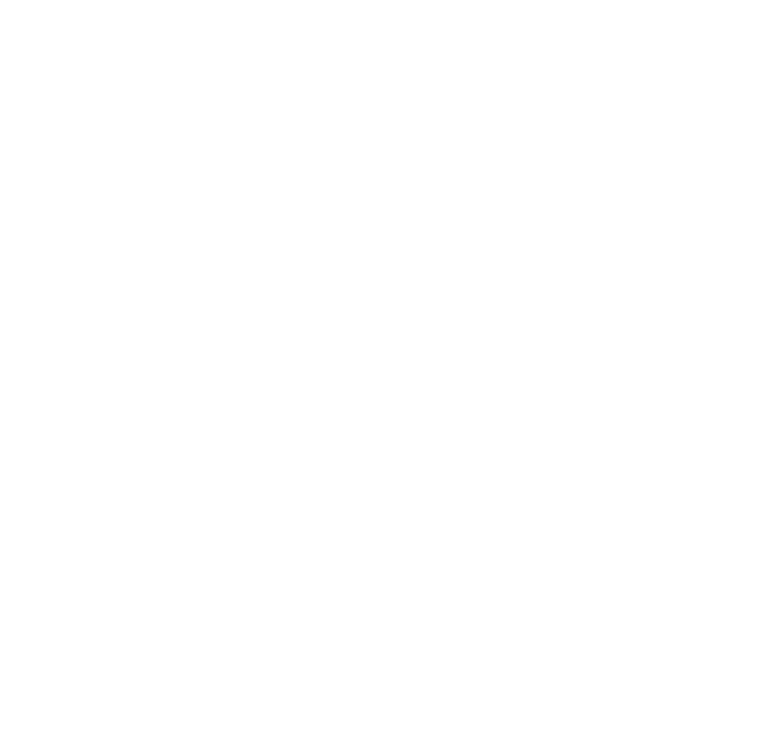 scroll, scrollTop: 0, scrollLeft: 0, axis: both 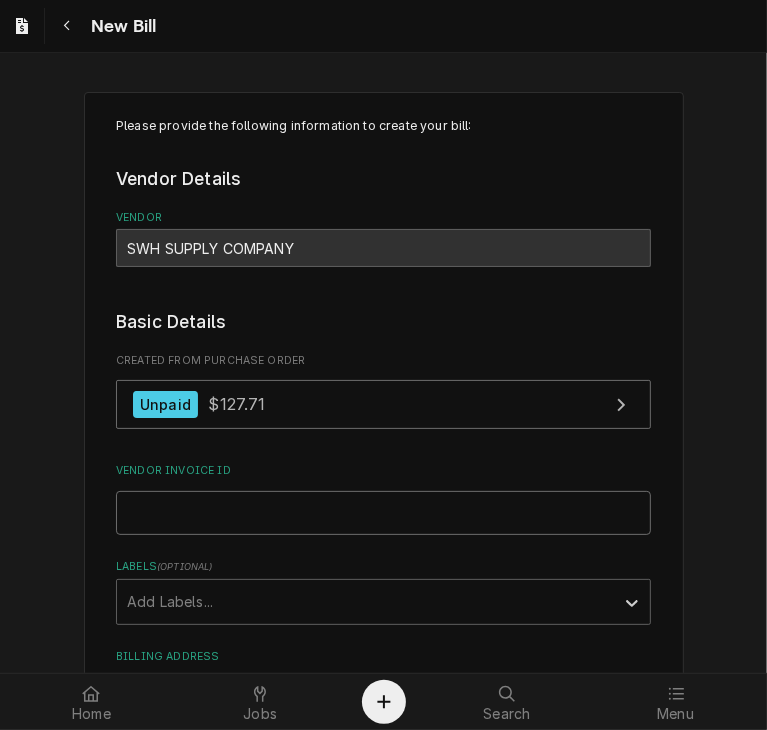 click on "Vendor Invoice ID" at bounding box center (383, 513) 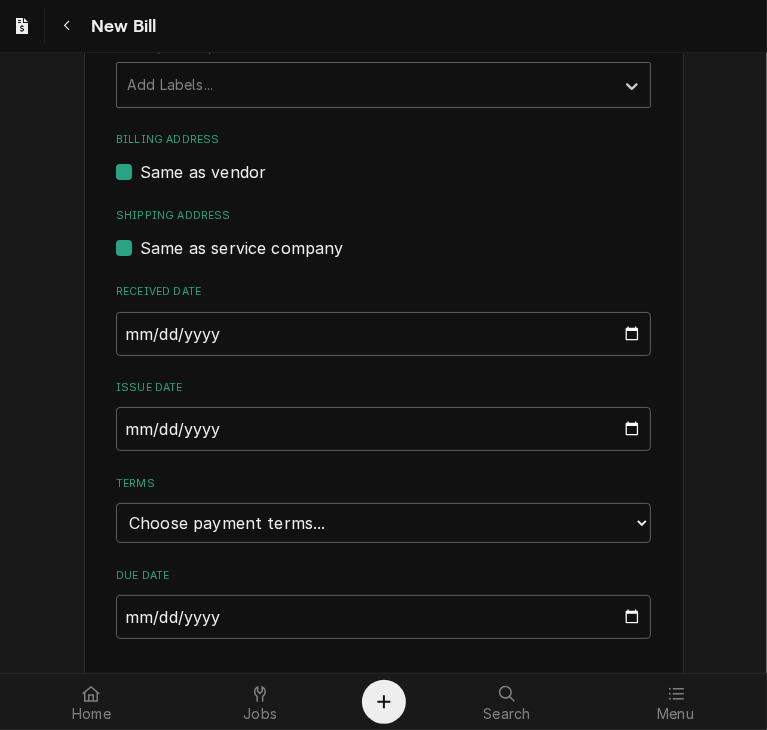 scroll, scrollTop: 519, scrollLeft: 0, axis: vertical 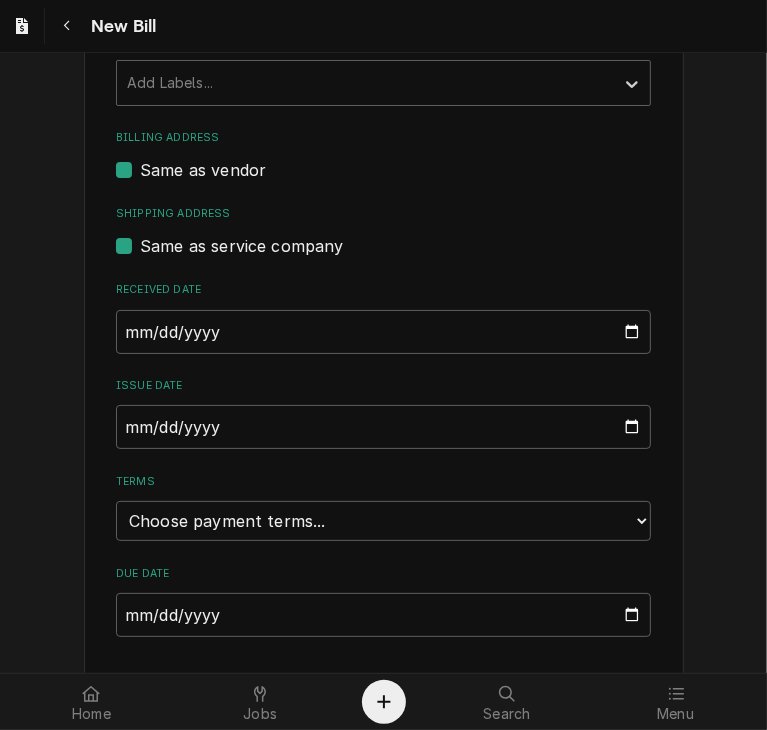 type on "3I663803" 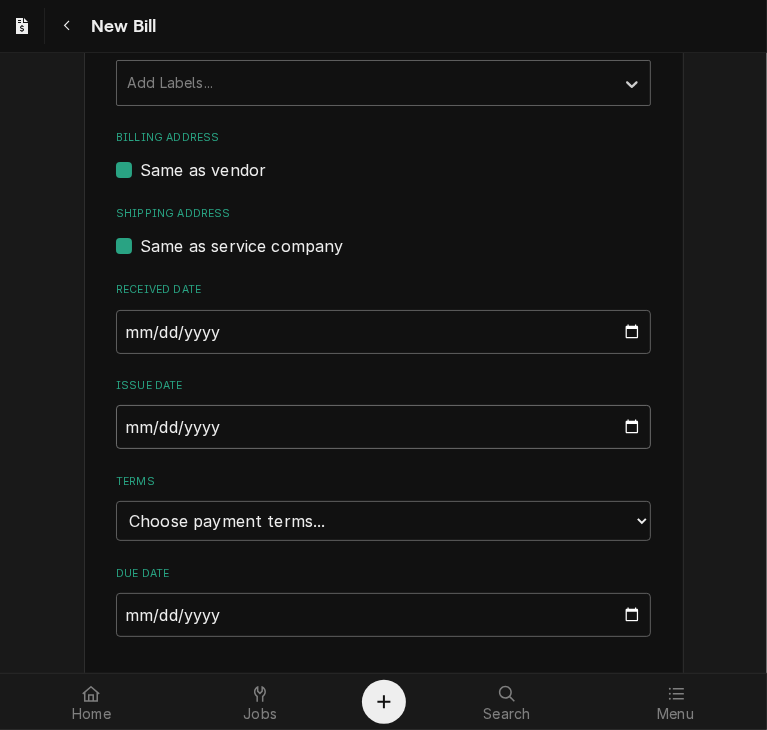 click on "2025-07-10" at bounding box center [383, 427] 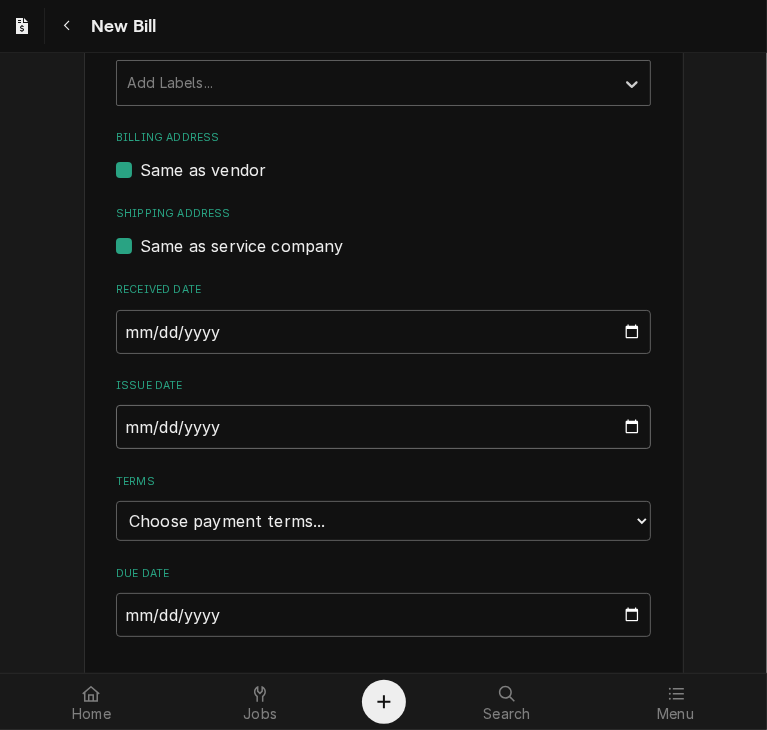 type on "2025-06-26" 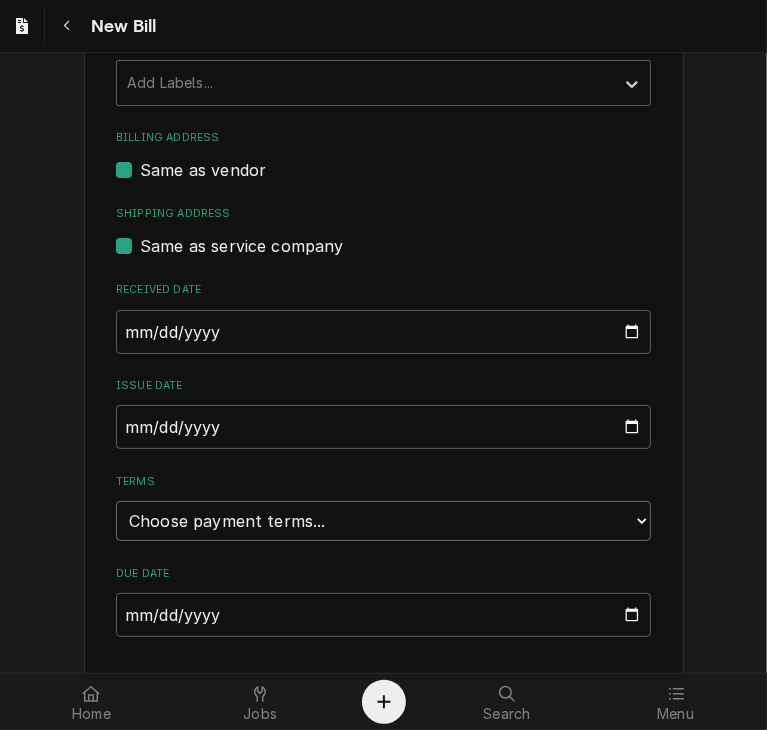 click on "Choose payment terms... Same Day Net 7 Net 14 Net 21 Net 30 Net 45 Net 60 Net 90" at bounding box center [383, 521] 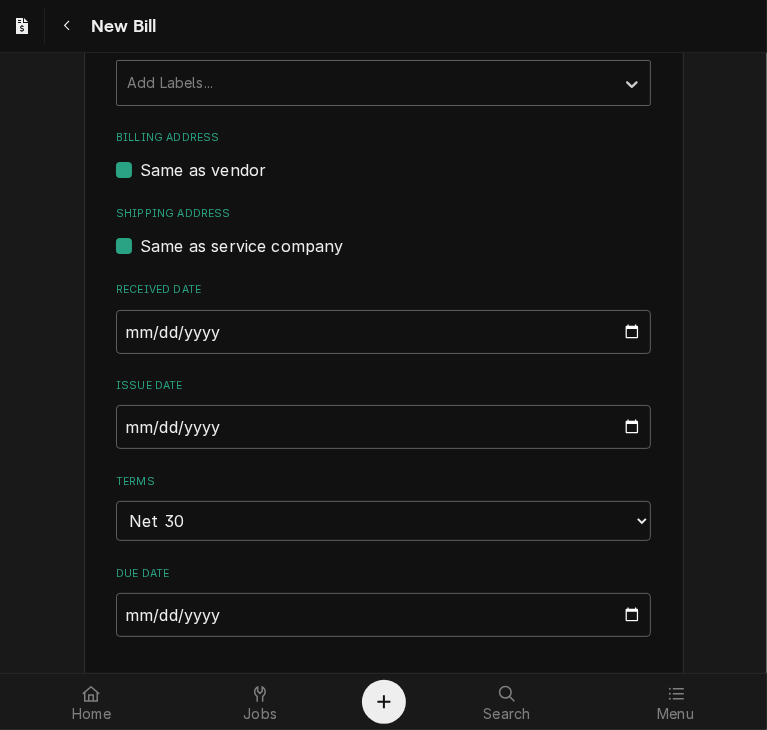 click on "Please provide the following information to create your bill: Vendor Details Vendor SWH SUPPLY COMPANY Basic Details Created From Purchase Order Unpaid $127.71 Vendor Invoice ID 3I663803 Labels  ( optional ) Add Labels... Billing Address Same as vendor Shipping Address Same as service company Received Date 2025-07-10 Issue Date 2025-06-26 Terms Choose payment terms... Same Day Net 7 Net 14 Net 21 Net 30 Net 45 Net 60 Net 90 Due Date 2025-07-26 Charge Details Service Charges Add Service Charge Parts and Materials  ( if any ) Short Description WHEEL 10 X 1/2 CW CONCAVE Manufacturer — Manufacturer Part # LAU-02694111 Subtype [#2-DUAL] INVEN-PARTS Qty. 1 Cost $127.71 Amount $127.71 Add Part or Material Trip Charges, Diagnostic Fees, etc.  ( if any ) Add Miscellaneous Charge Discounts  ( if any ) Add Discount Attachments  ( if any ) Add Attachment Total $127.71 Create Preview Bill Save Draft" at bounding box center (383, 633) 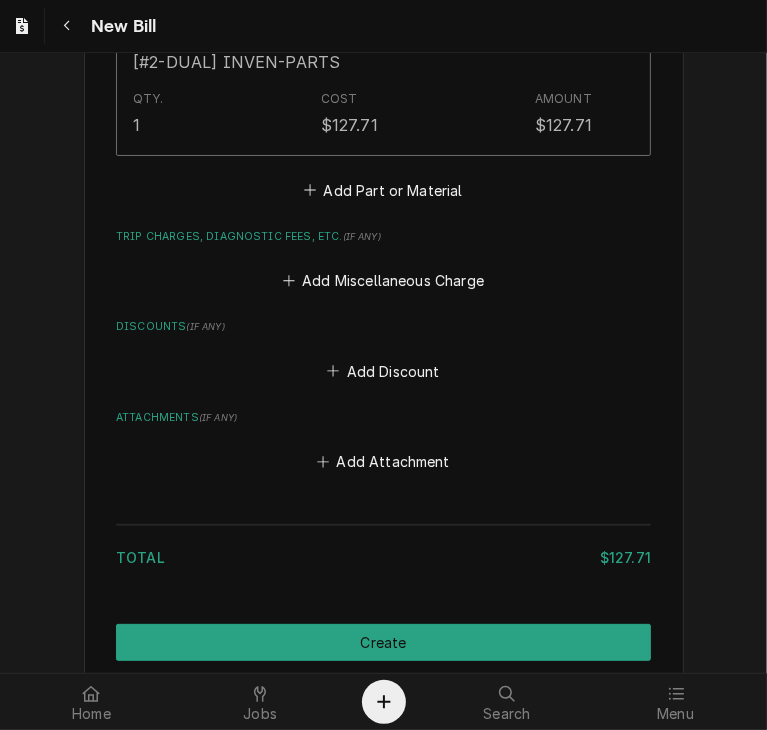 scroll, scrollTop: 1552, scrollLeft: 0, axis: vertical 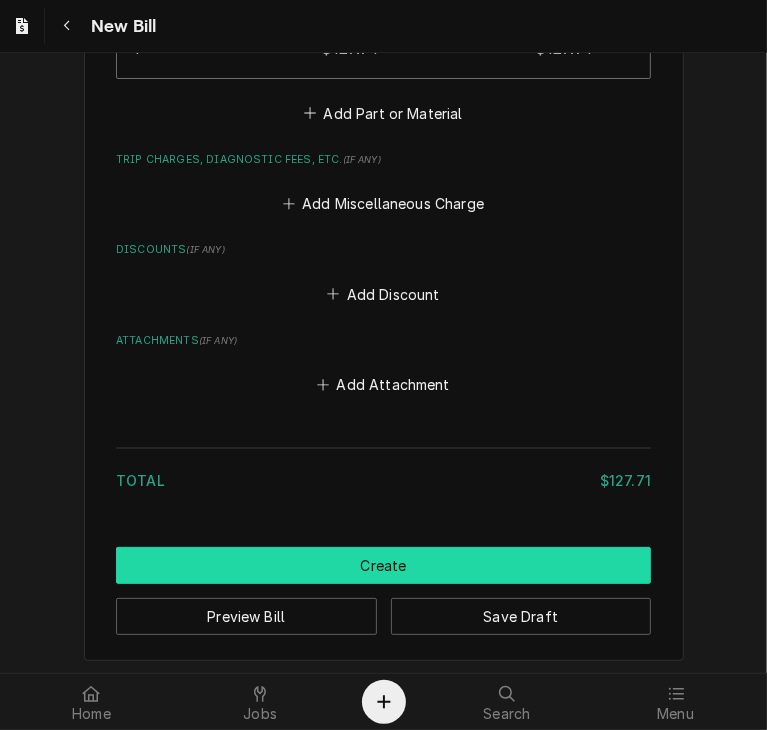 click on "Create" at bounding box center (383, 565) 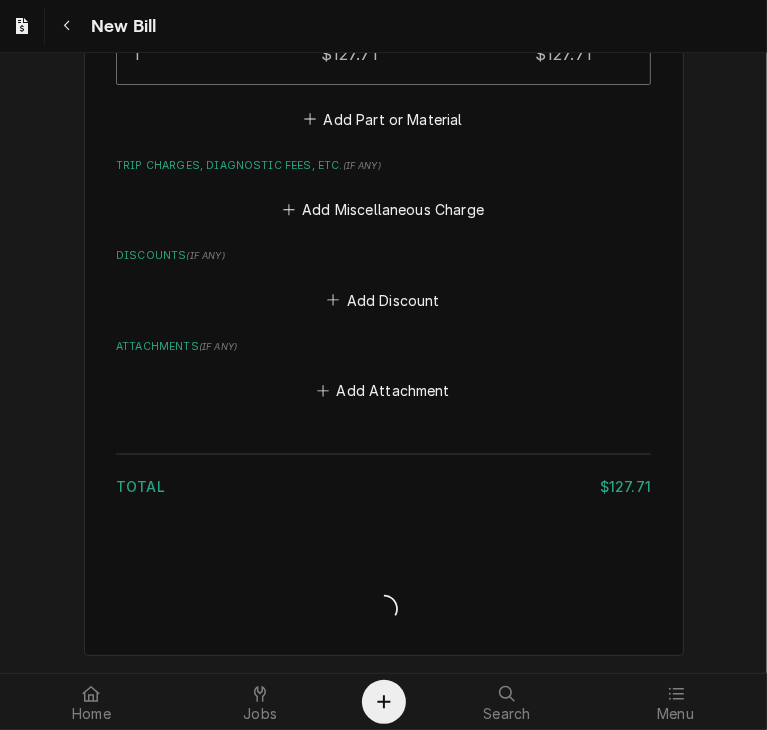 scroll, scrollTop: 1543, scrollLeft: 0, axis: vertical 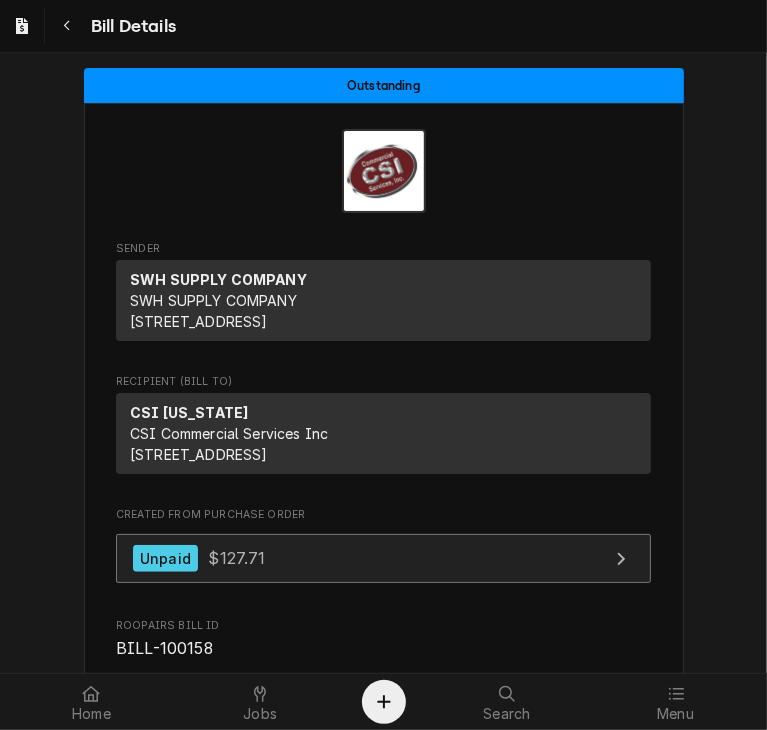 click on "$127.71" at bounding box center (236, 558) 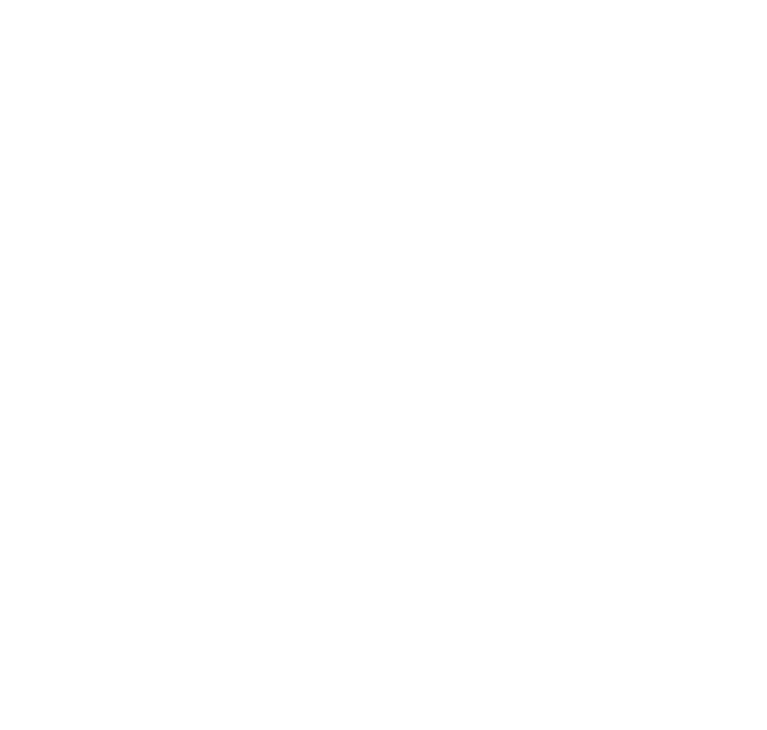 scroll, scrollTop: 0, scrollLeft: 0, axis: both 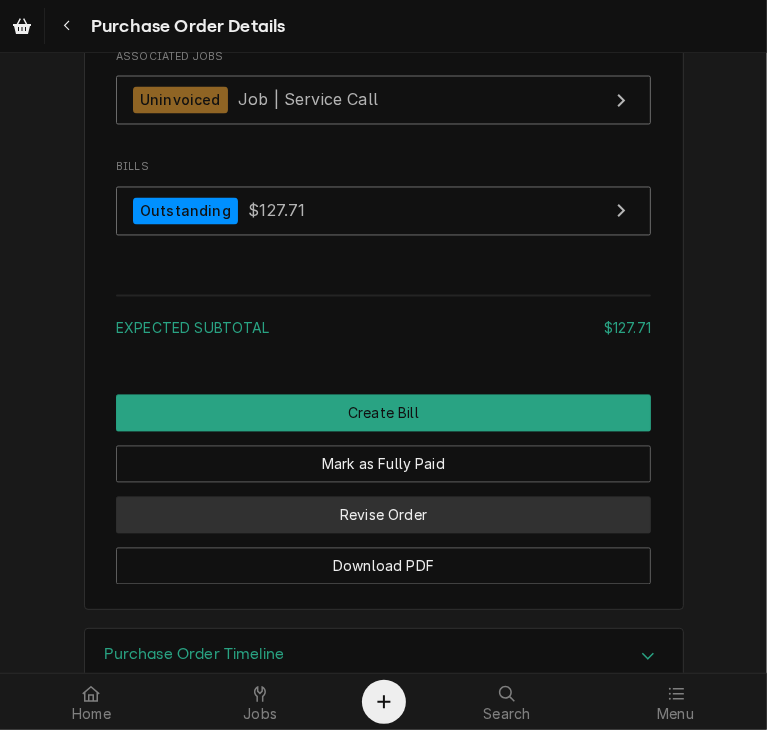 click on "Revise Order" at bounding box center [383, 515] 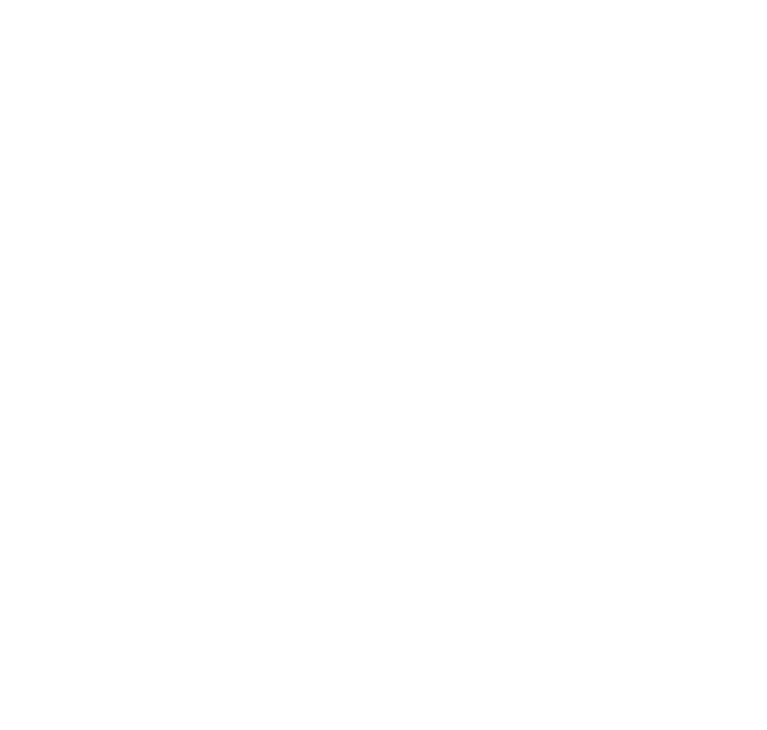 scroll, scrollTop: 0, scrollLeft: 0, axis: both 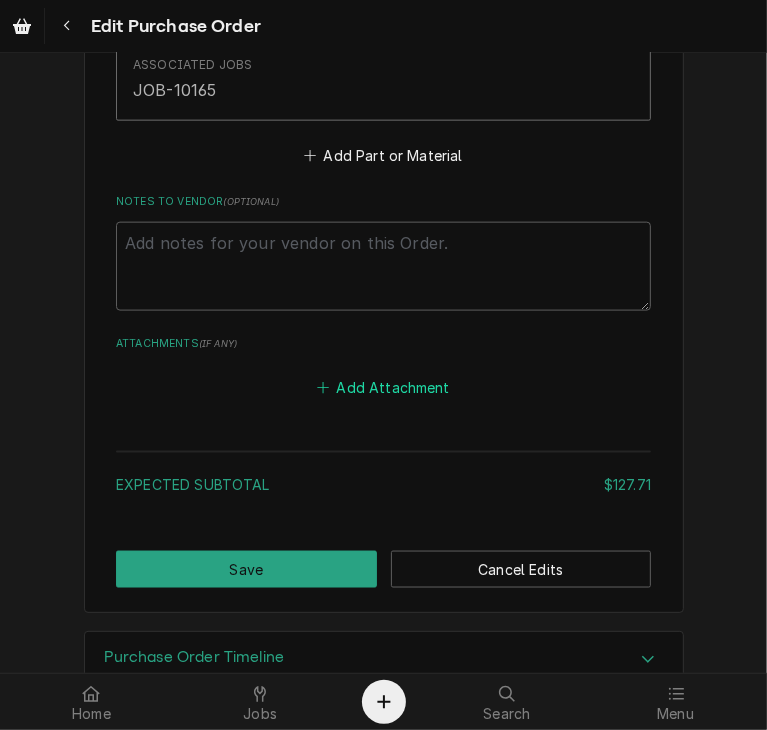 click on "Add Attachment" at bounding box center [384, 388] 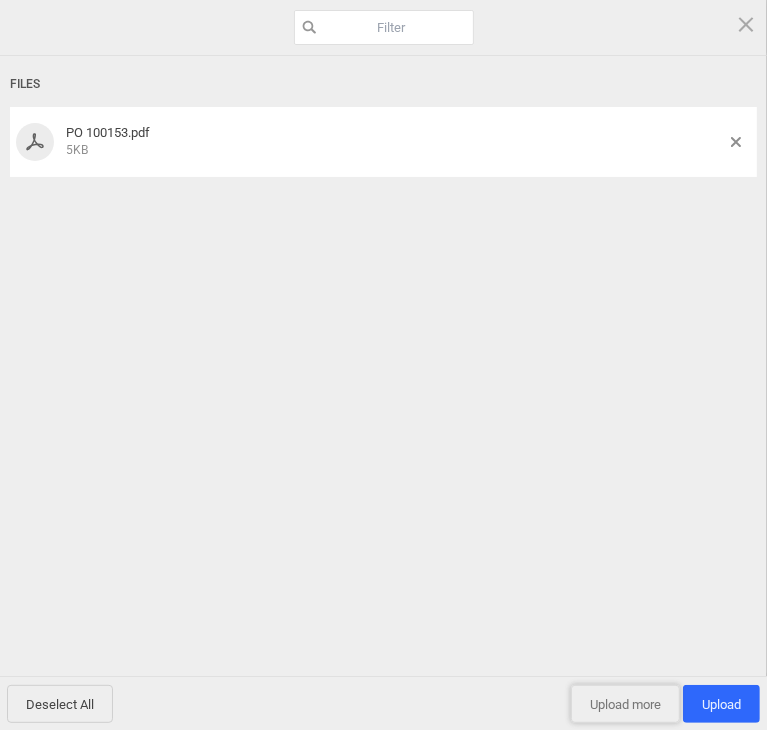 click on "Upload more" at bounding box center (625, 704) 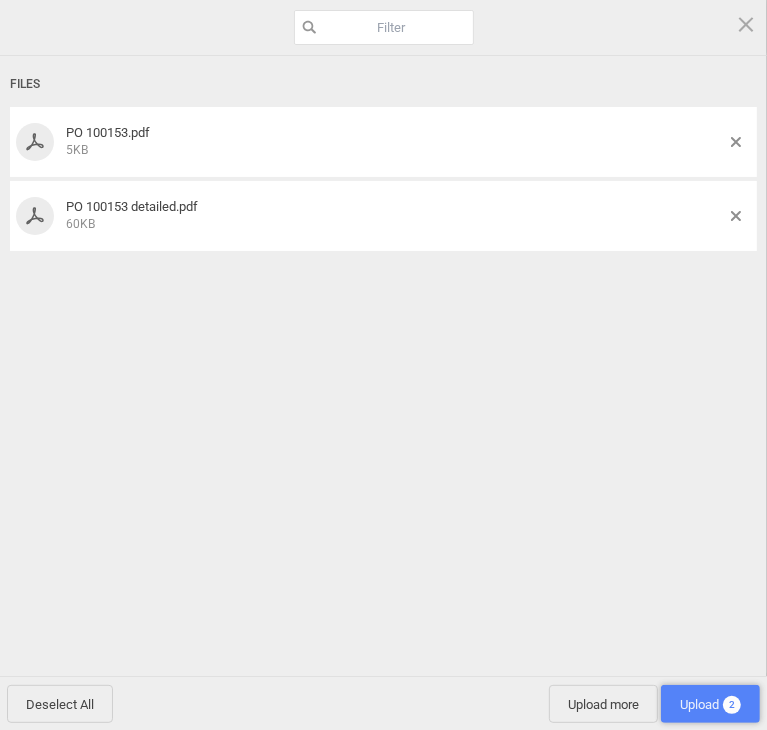 click on "Upload
2" at bounding box center (710, 704) 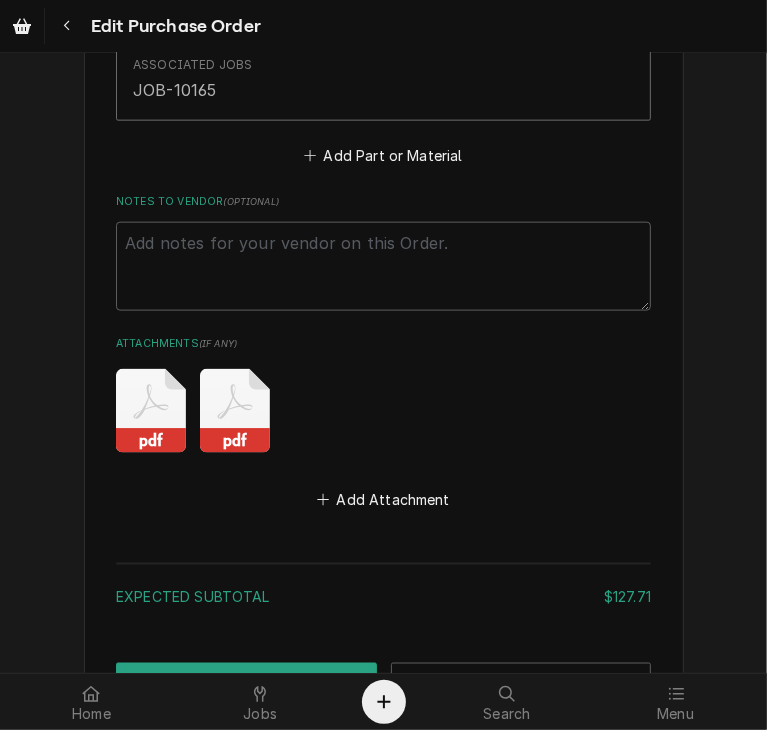 scroll, scrollTop: 1422, scrollLeft: 0, axis: vertical 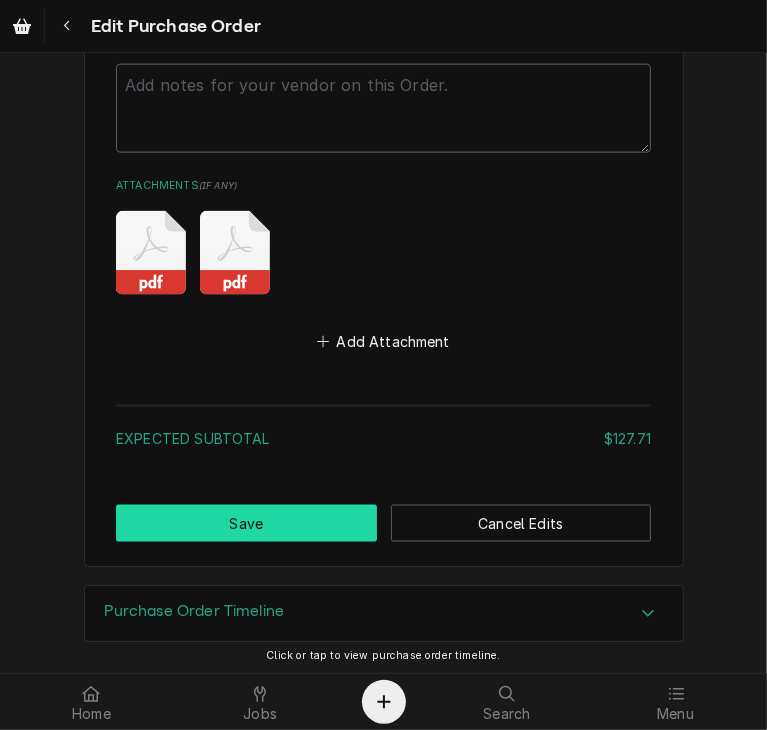 click on "Save" at bounding box center (246, 523) 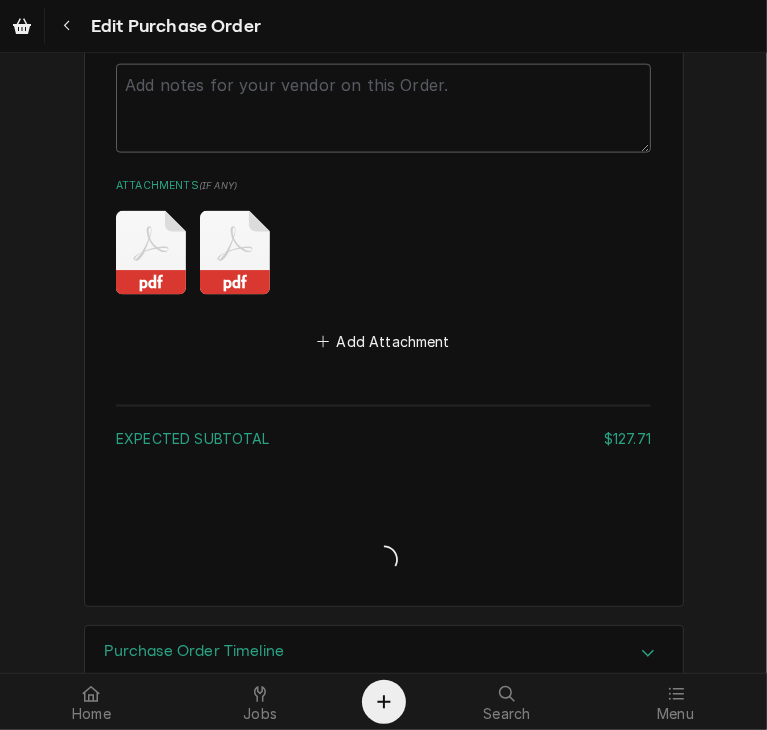 type on "x" 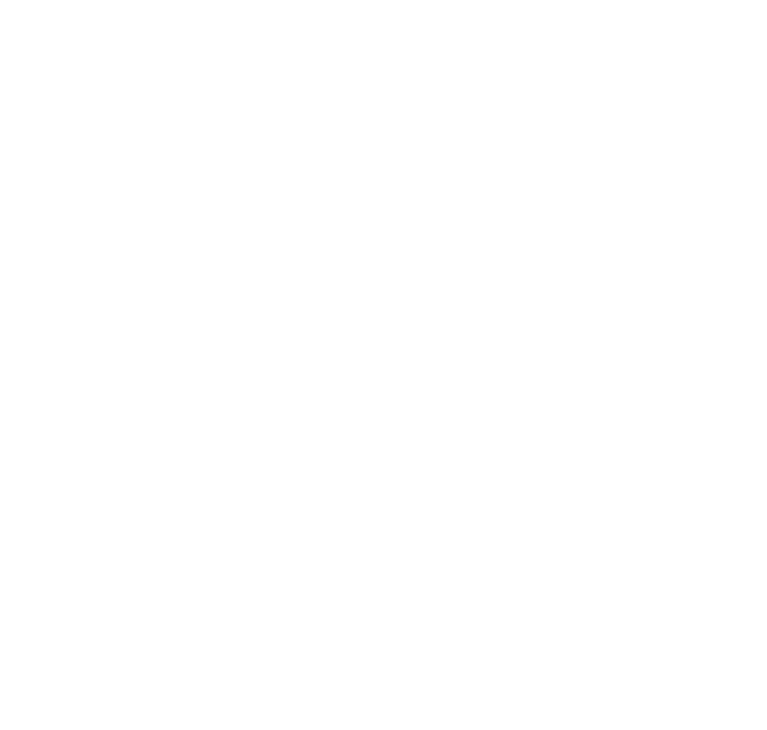 scroll, scrollTop: 0, scrollLeft: 0, axis: both 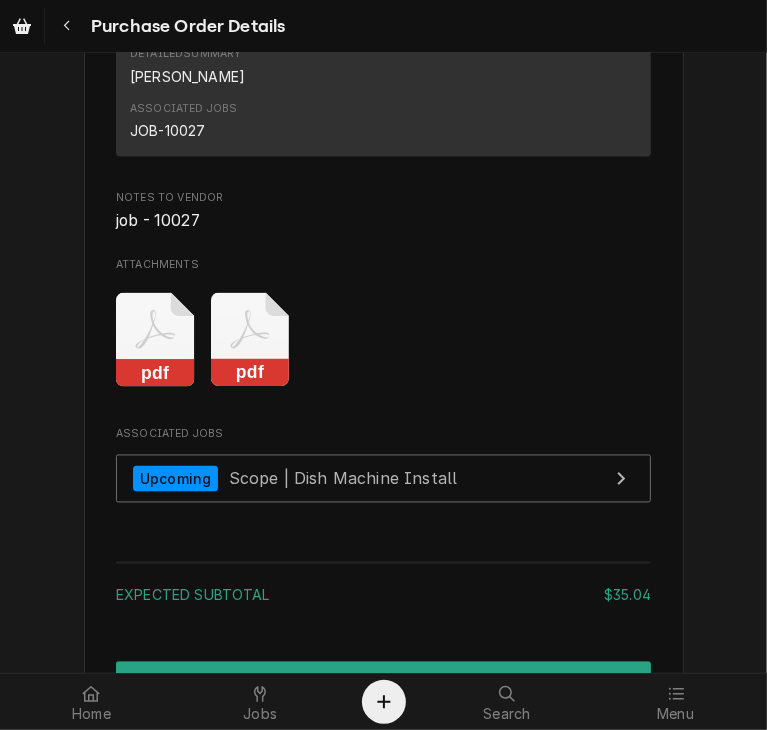 click 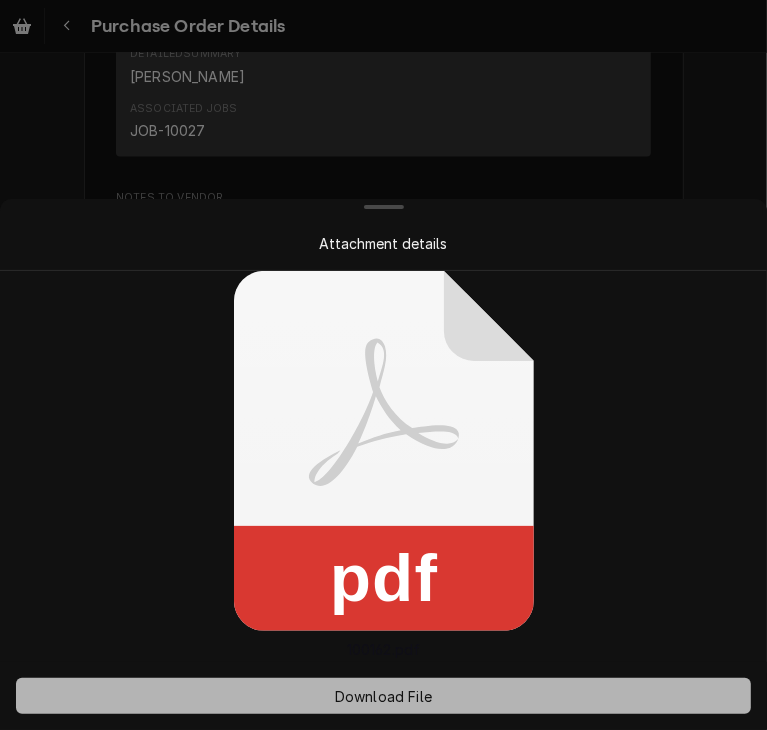 click on "Download File" at bounding box center [383, 696] 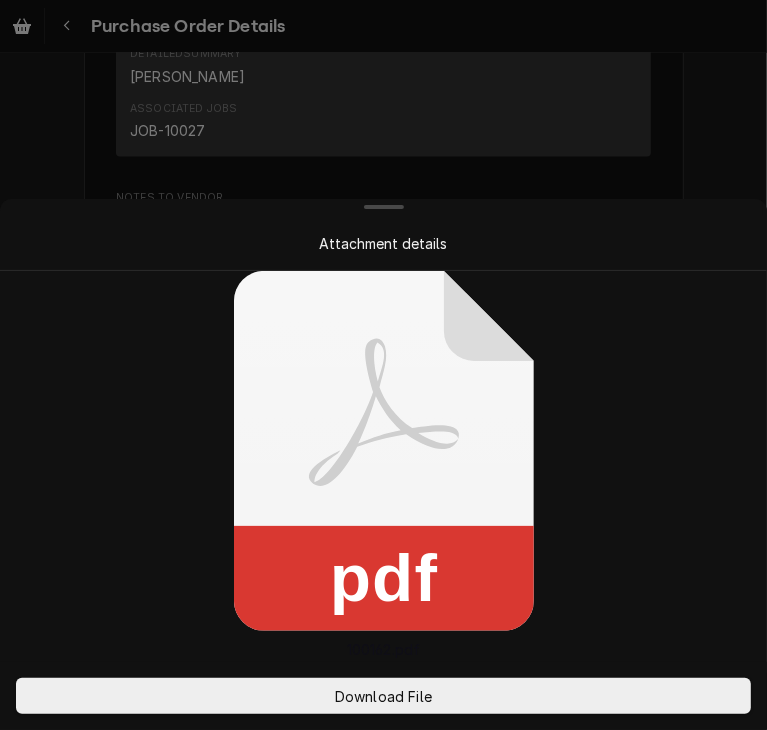 click at bounding box center (383, 365) 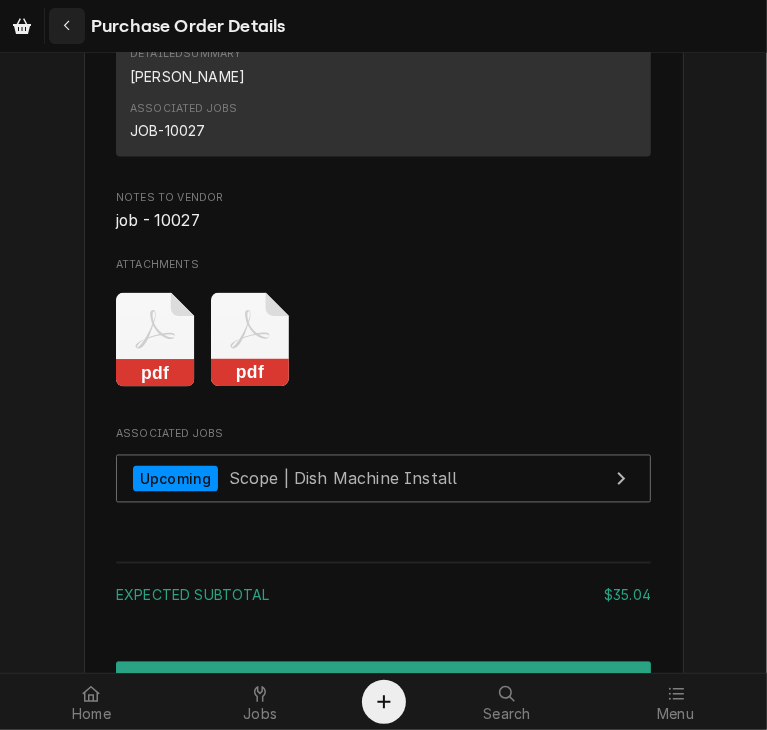 click at bounding box center (67, 26) 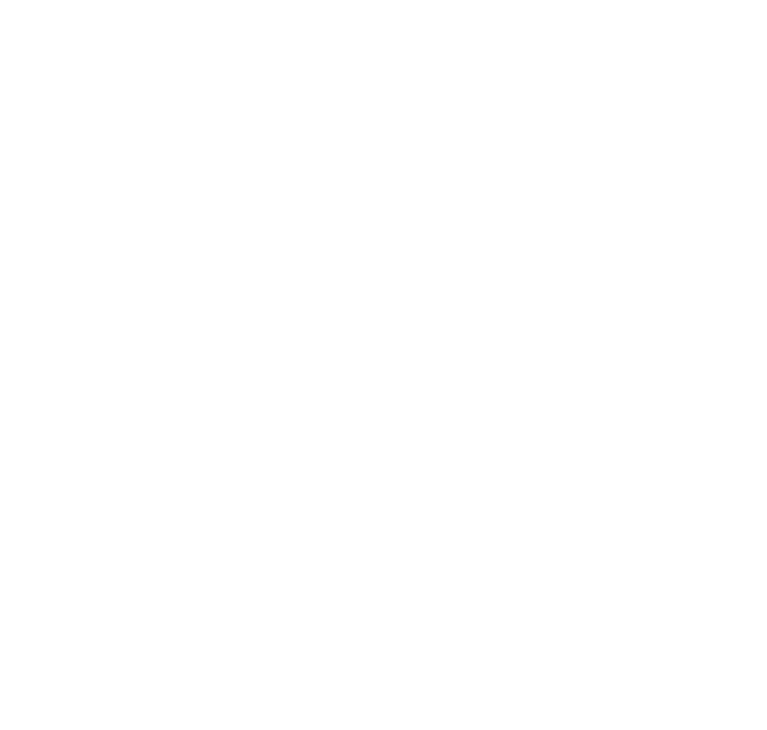 scroll, scrollTop: 0, scrollLeft: 0, axis: both 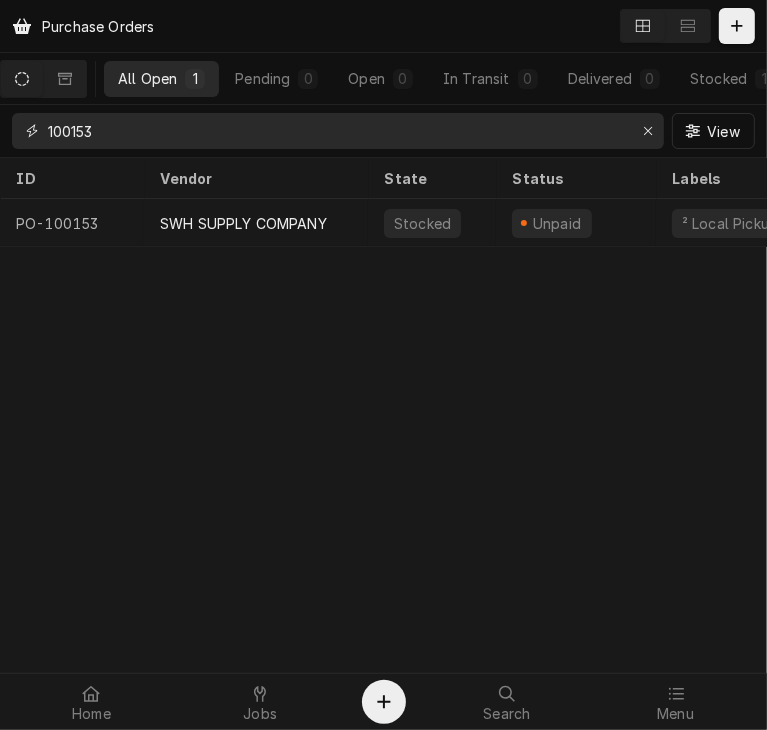drag, startPoint x: 116, startPoint y: 137, endPoint x: 17, endPoint y: 140, distance: 99.04544 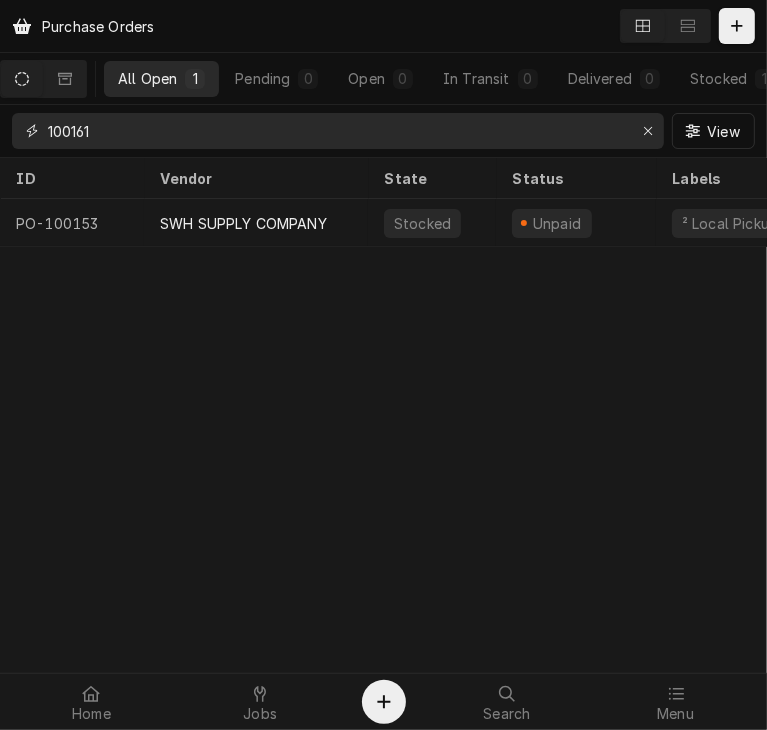 type on "100161" 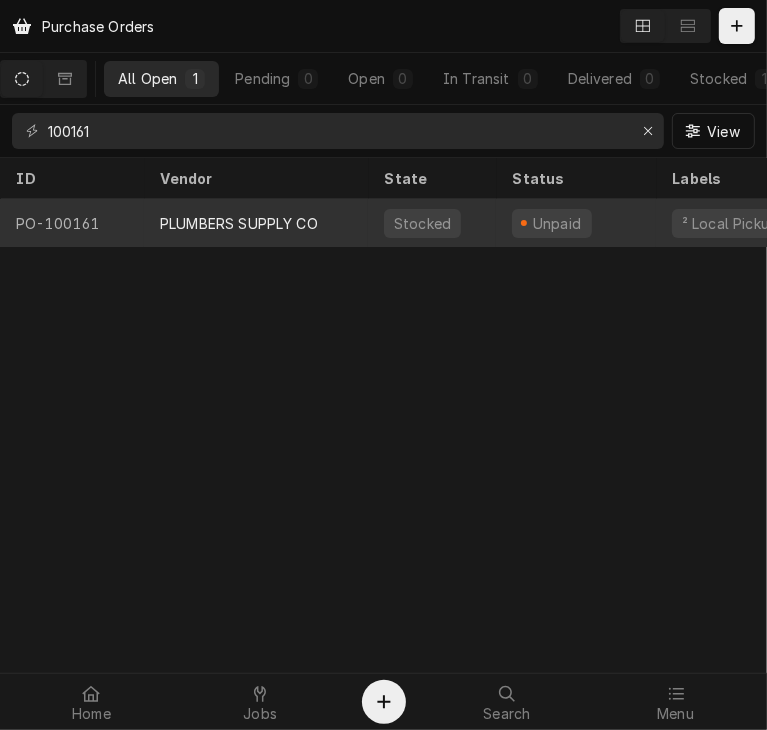 click on "PLUMBERS SUPPLY CO" at bounding box center [256, 223] 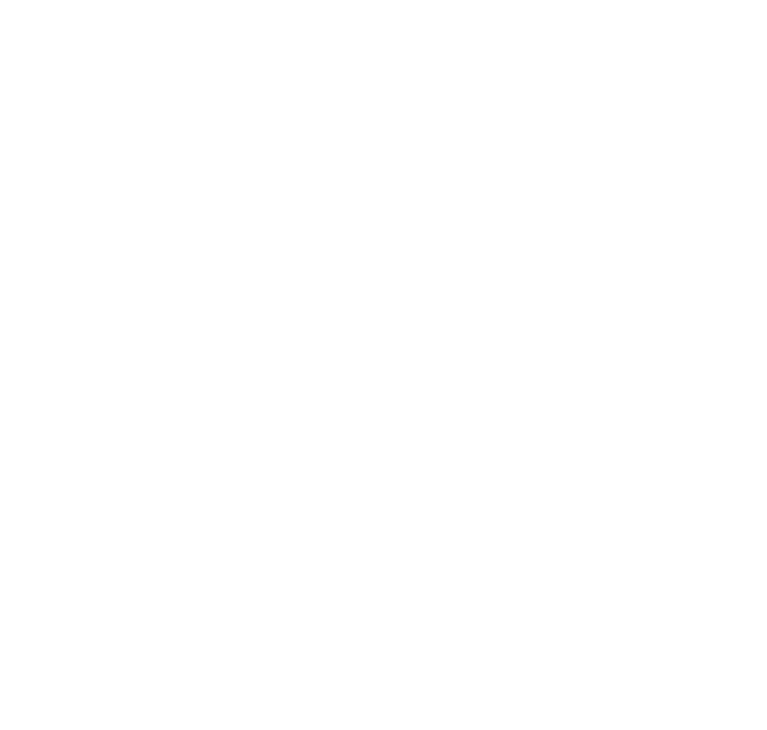 scroll, scrollTop: 0, scrollLeft: 0, axis: both 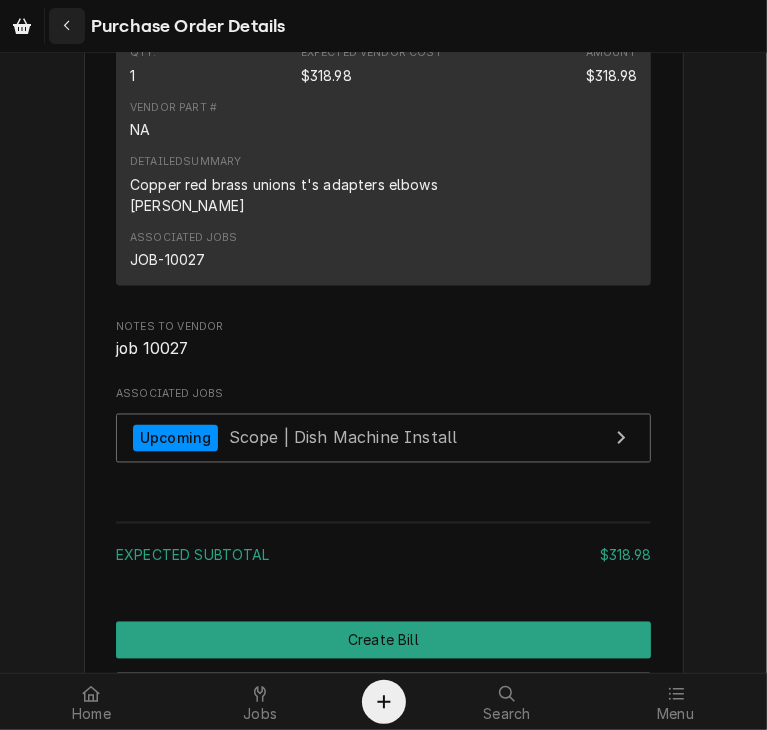 click 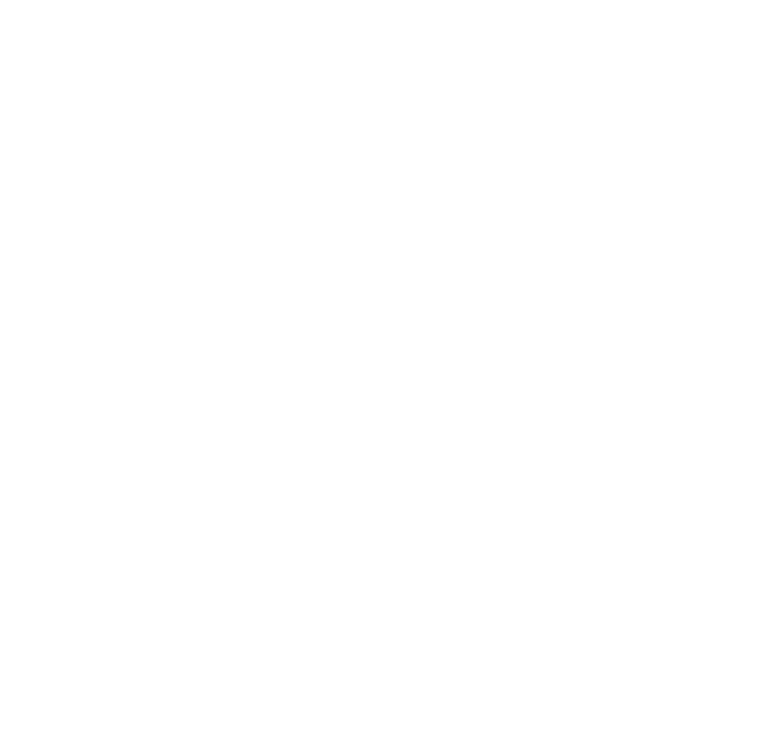 scroll, scrollTop: 0, scrollLeft: 0, axis: both 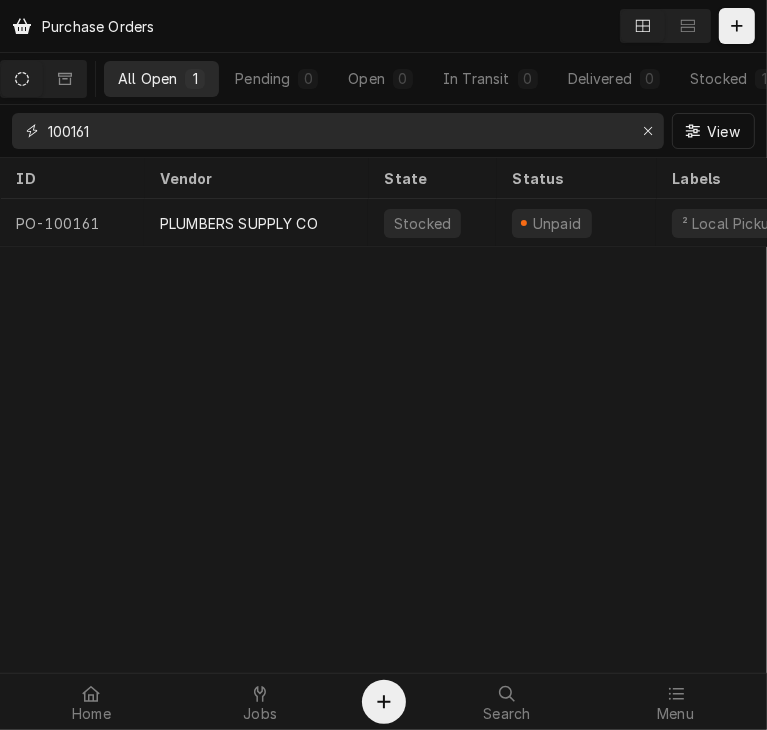 click on "100161" at bounding box center (337, 131) 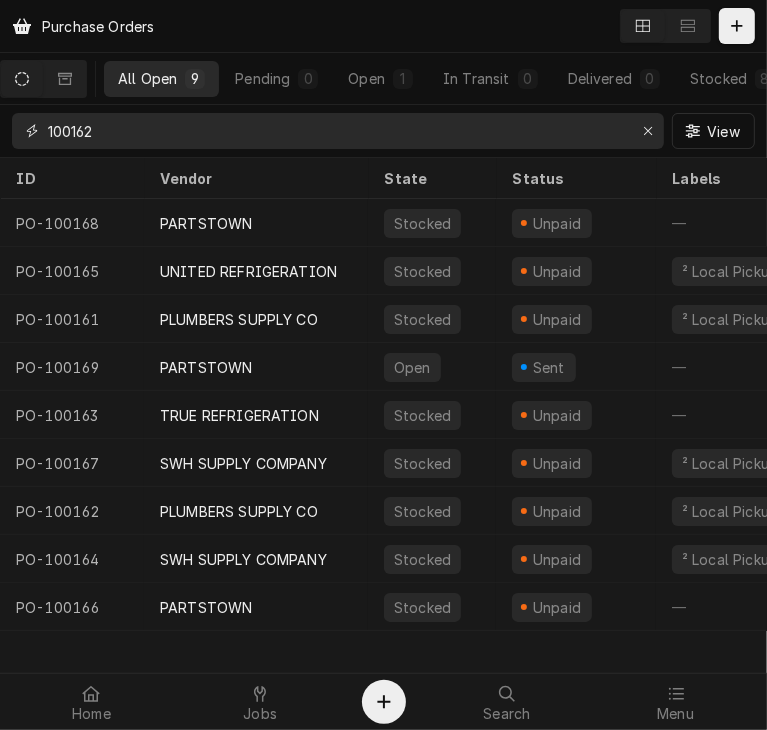 type on "100162" 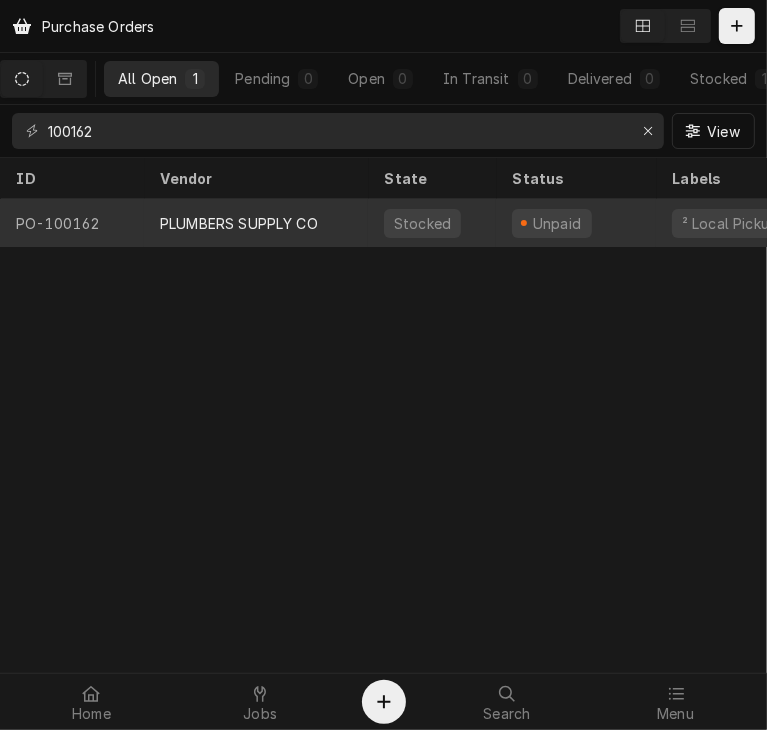 click on "PLUMBERS SUPPLY CO" at bounding box center (239, 223) 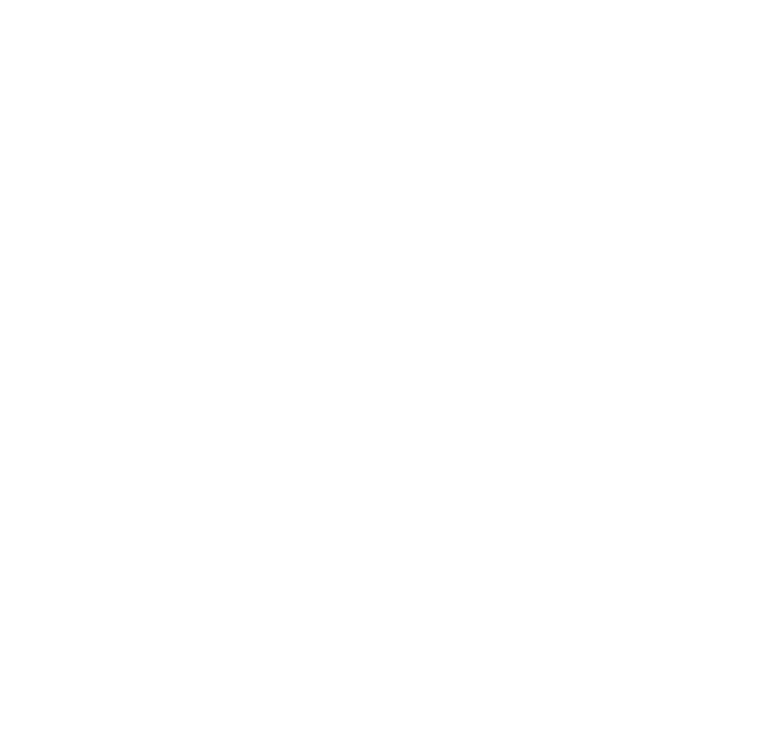 scroll, scrollTop: 0, scrollLeft: 0, axis: both 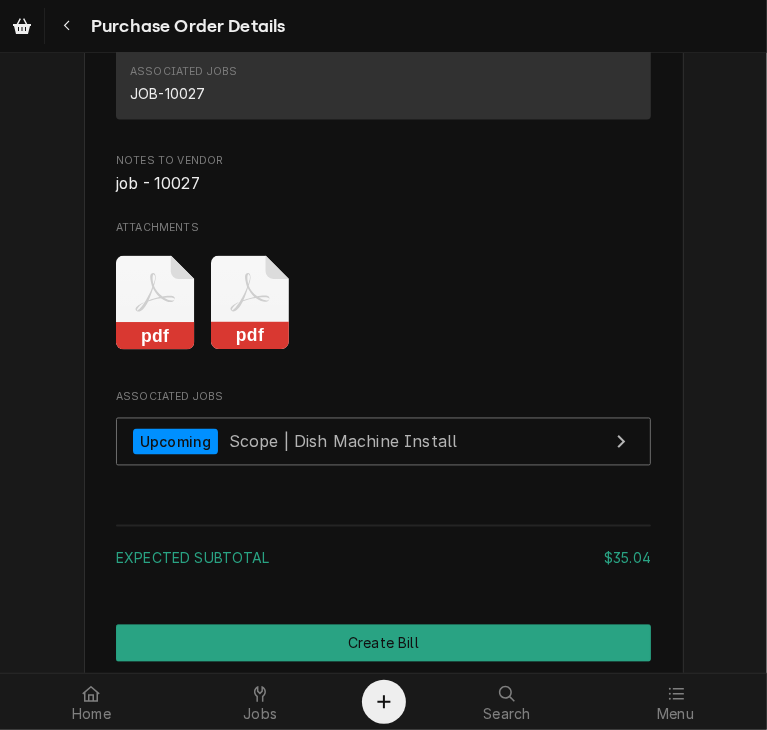 click 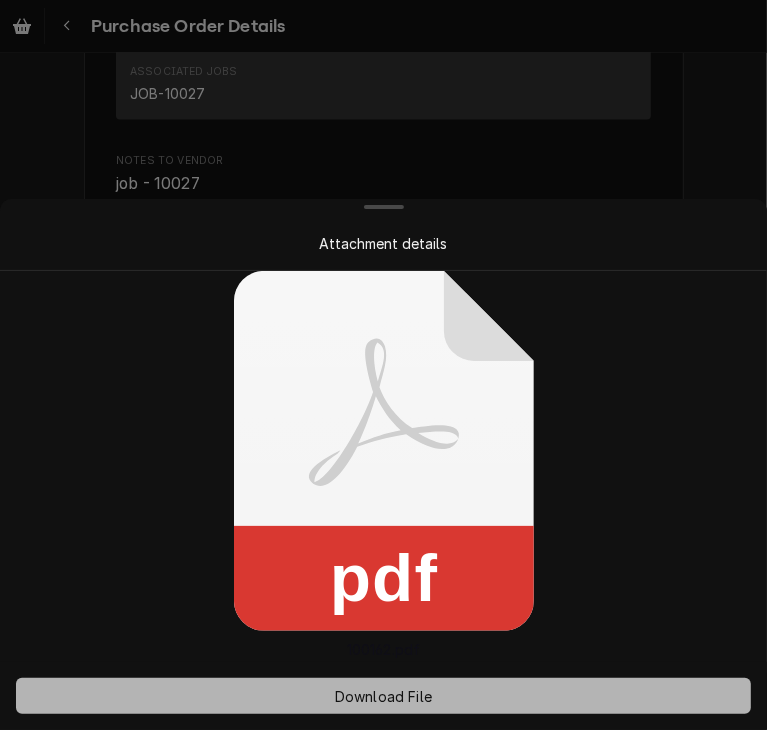 click on "Download File" at bounding box center [383, 696] 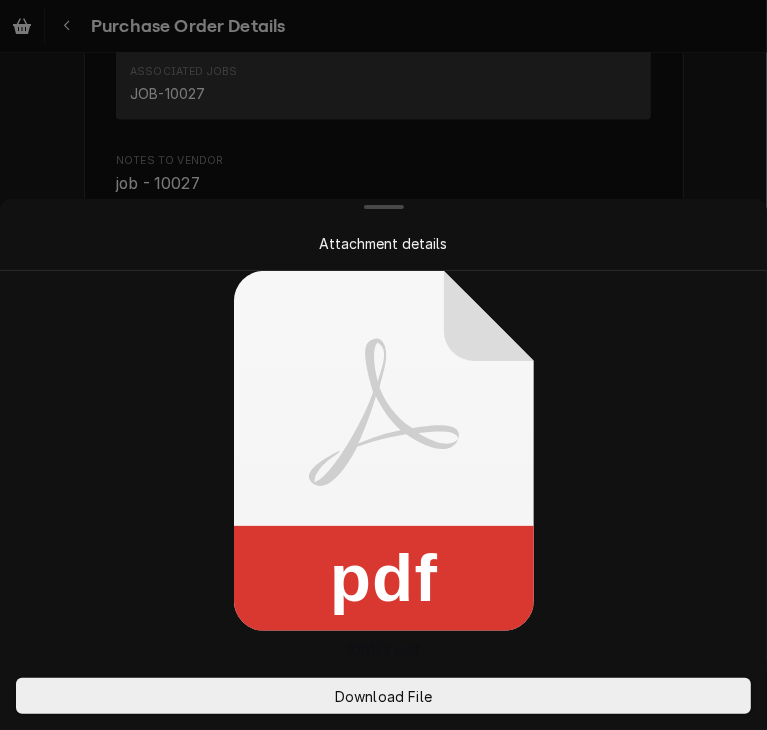 click on "pdf 100162.pdf" at bounding box center [383, 465] 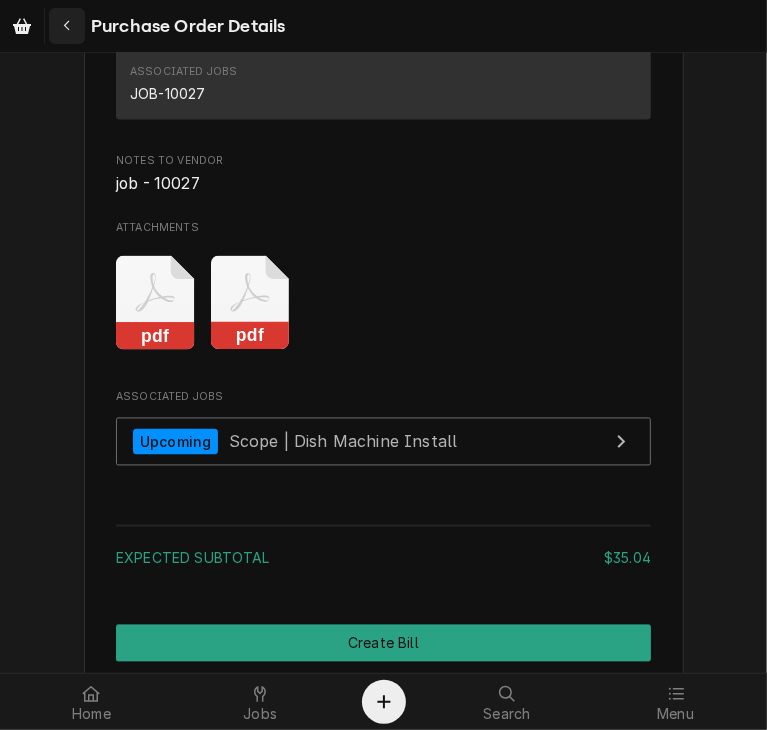 click 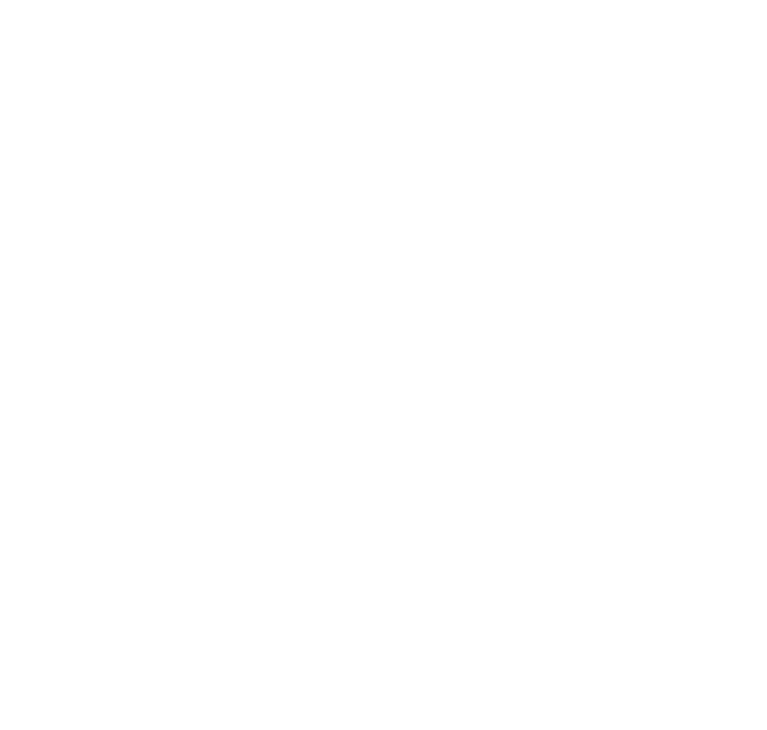 scroll, scrollTop: 0, scrollLeft: 0, axis: both 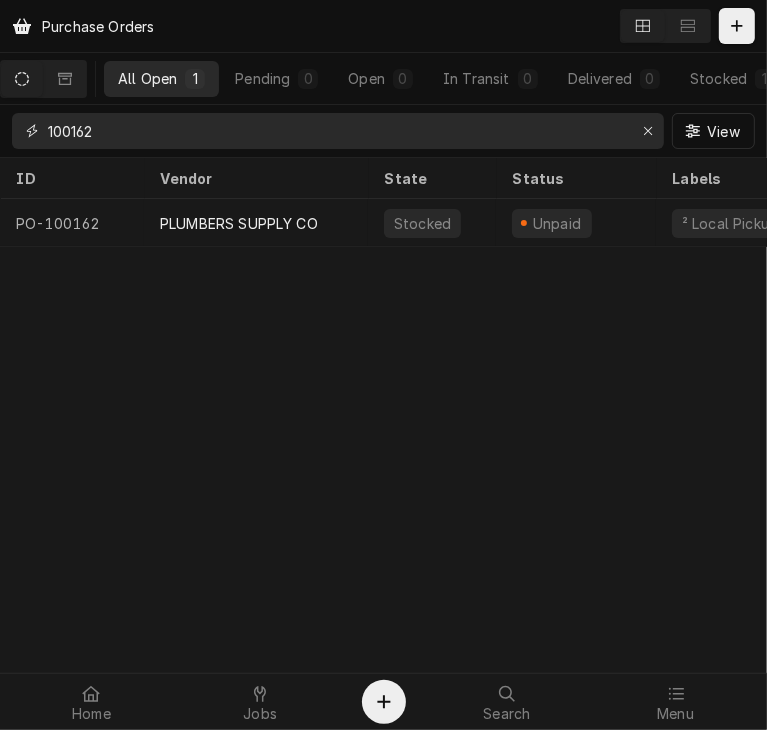 click on "100162" at bounding box center [337, 131] 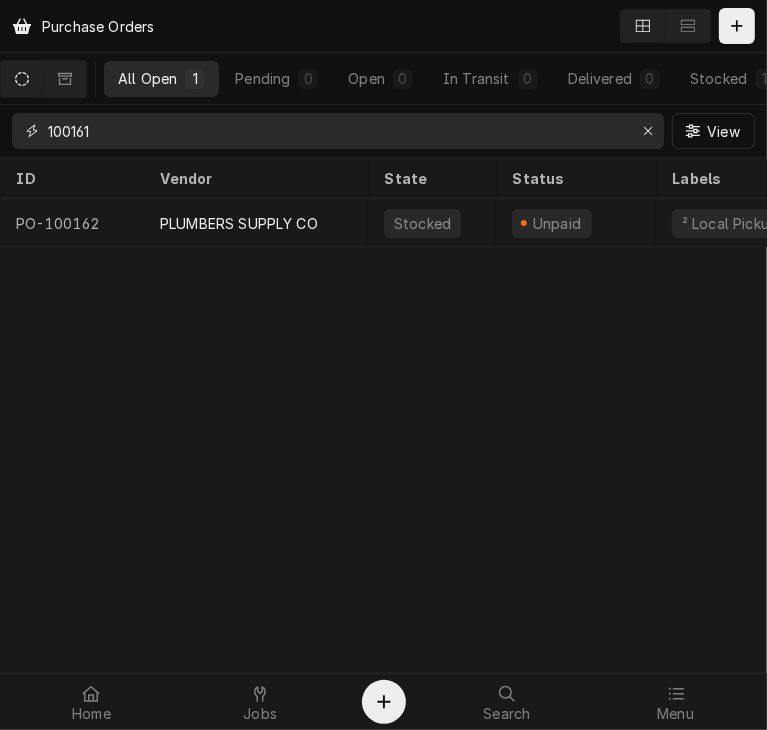 type on "100161" 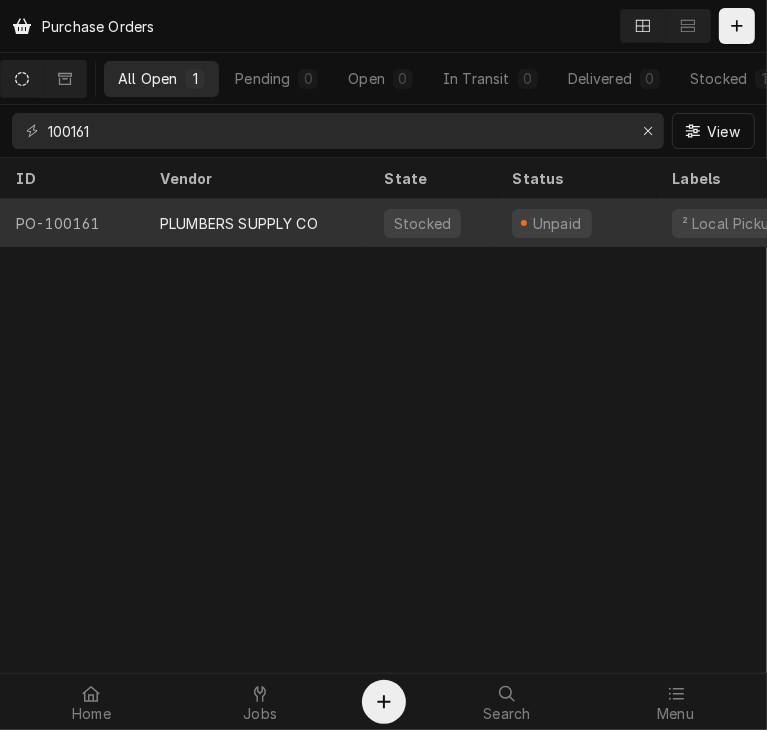click on "PLUMBERS SUPPLY CO" at bounding box center (239, 223) 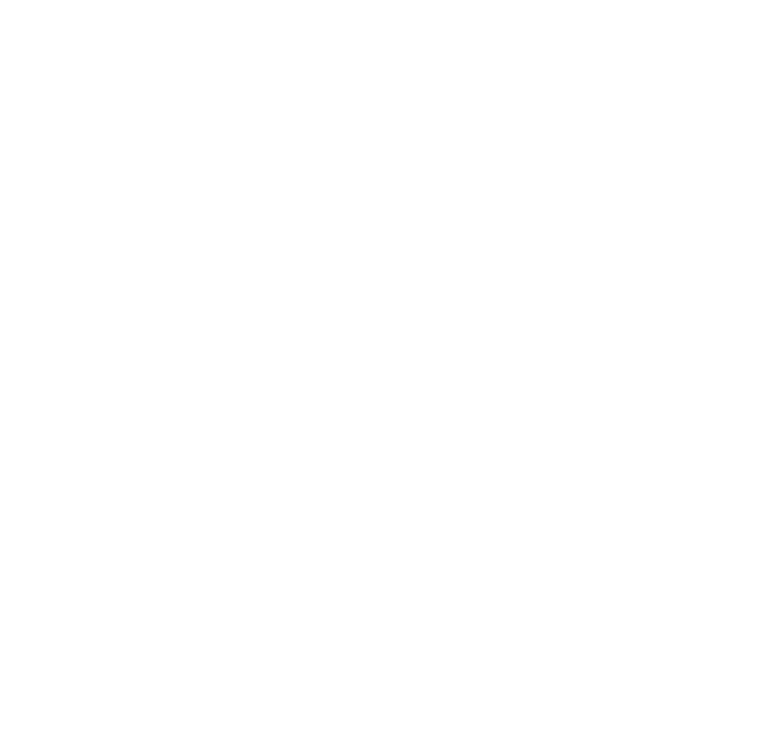 scroll, scrollTop: 0, scrollLeft: 0, axis: both 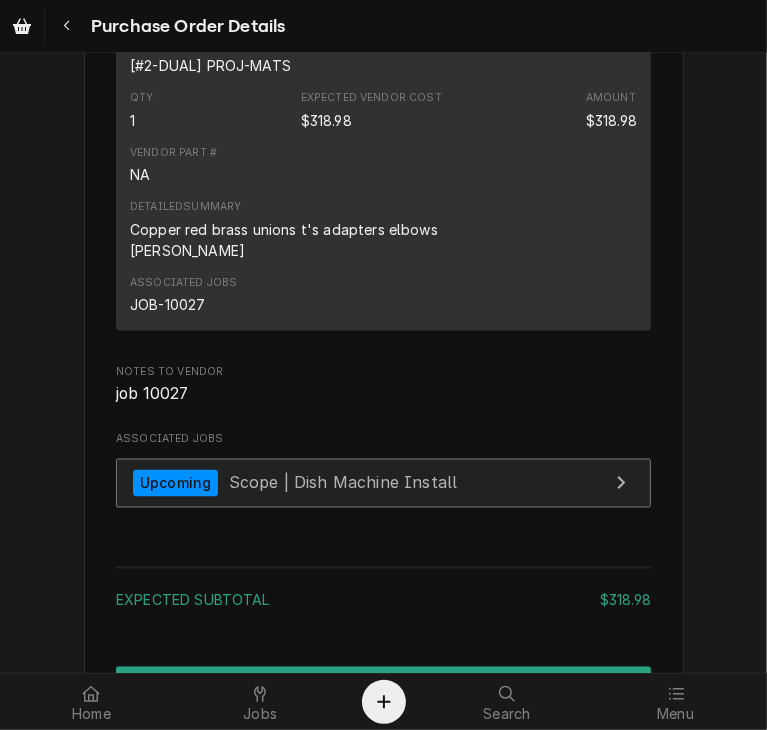 click on "Upcoming" at bounding box center [175, 483] 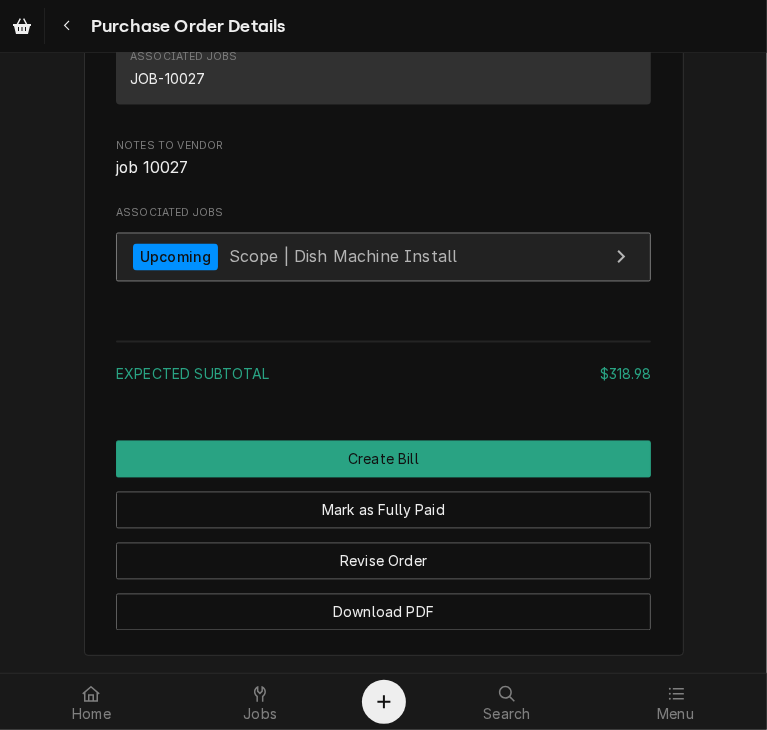 scroll, scrollTop: 1884, scrollLeft: 0, axis: vertical 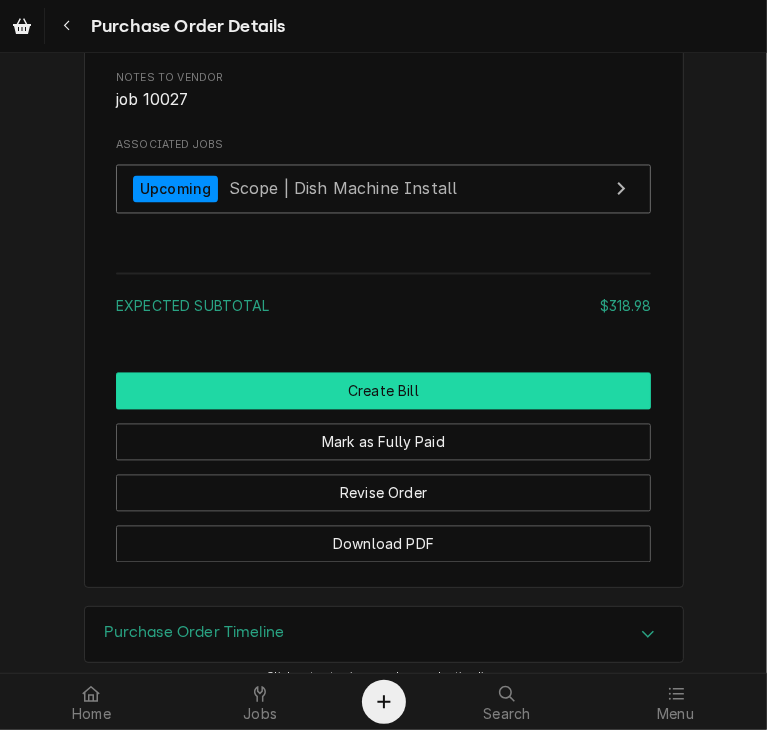 click on "Create Bill" at bounding box center [383, 391] 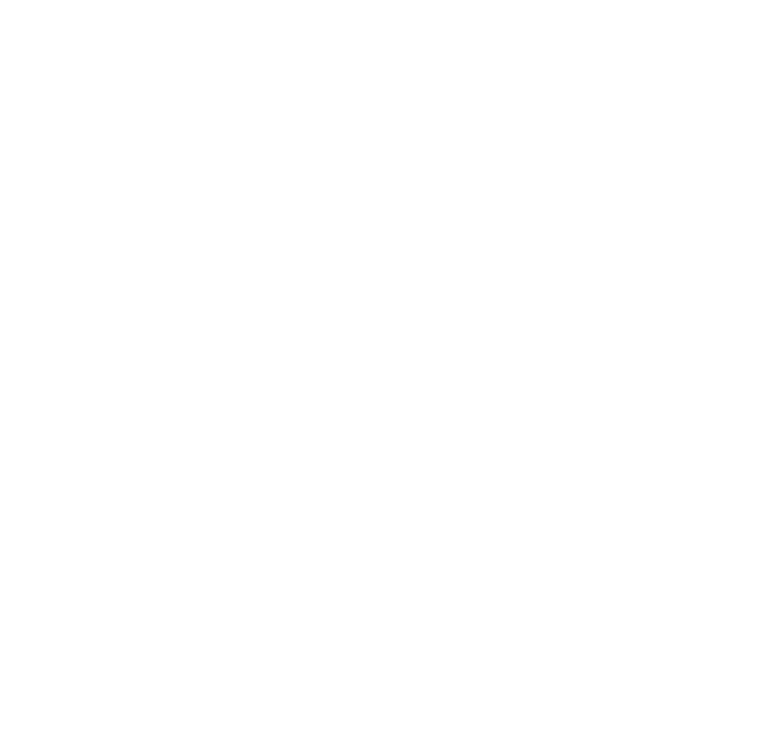 scroll, scrollTop: 0, scrollLeft: 0, axis: both 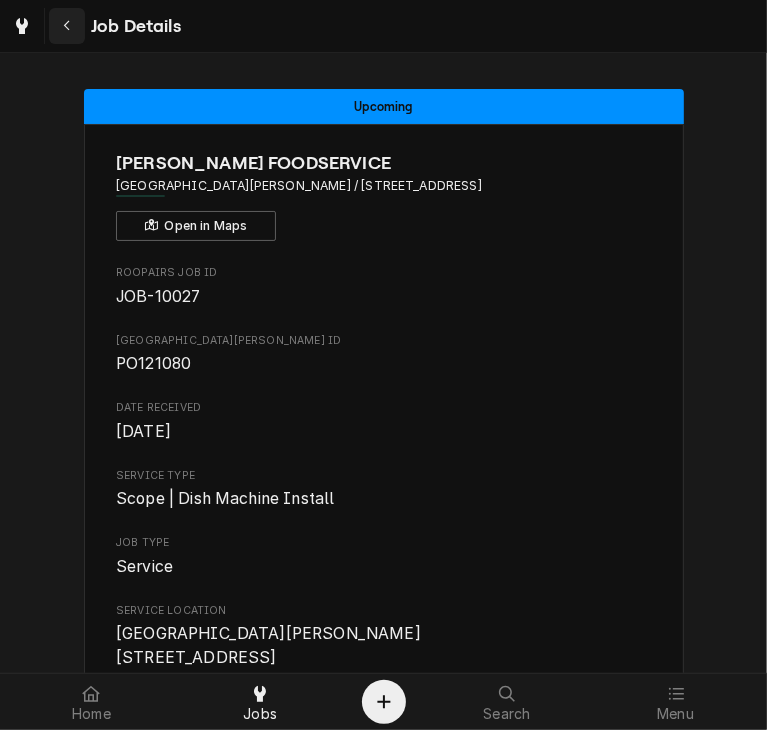 click 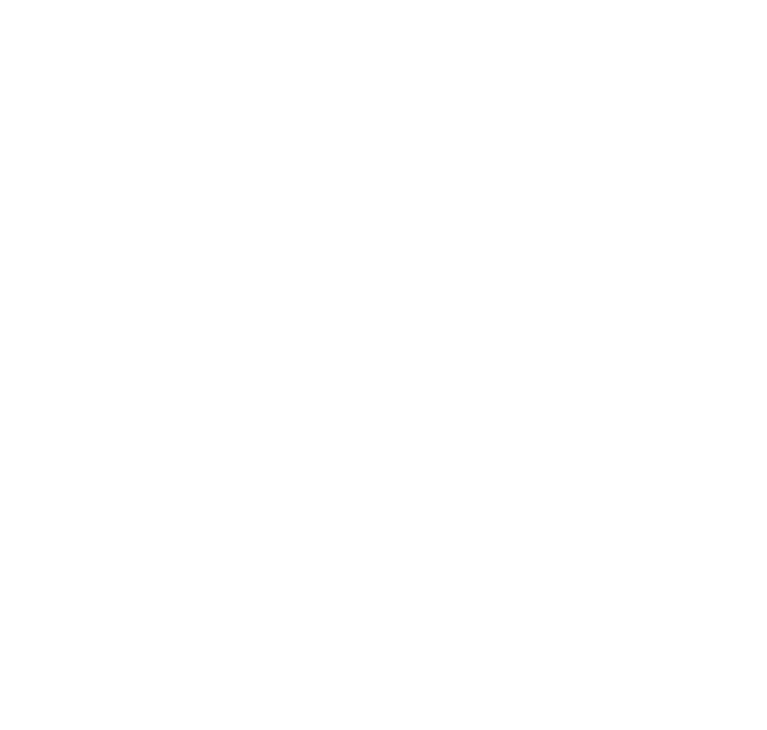 scroll, scrollTop: 0, scrollLeft: 0, axis: both 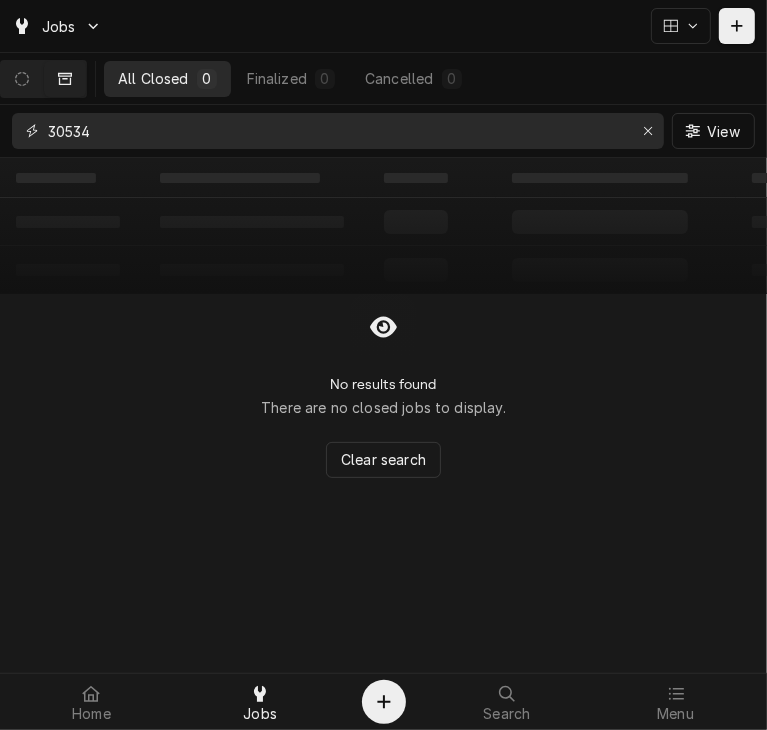 click on "30534" at bounding box center [337, 131] 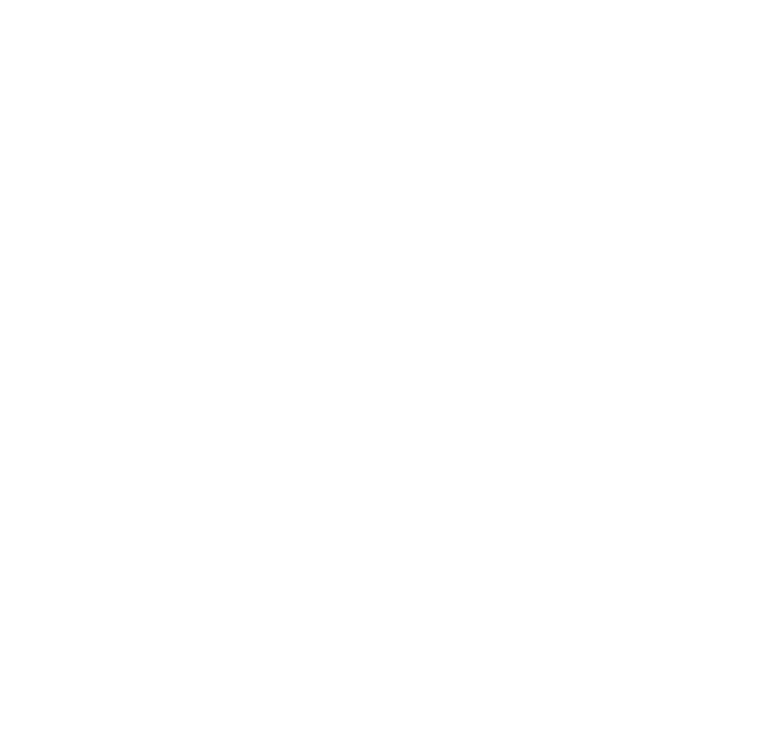 scroll, scrollTop: 0, scrollLeft: 0, axis: both 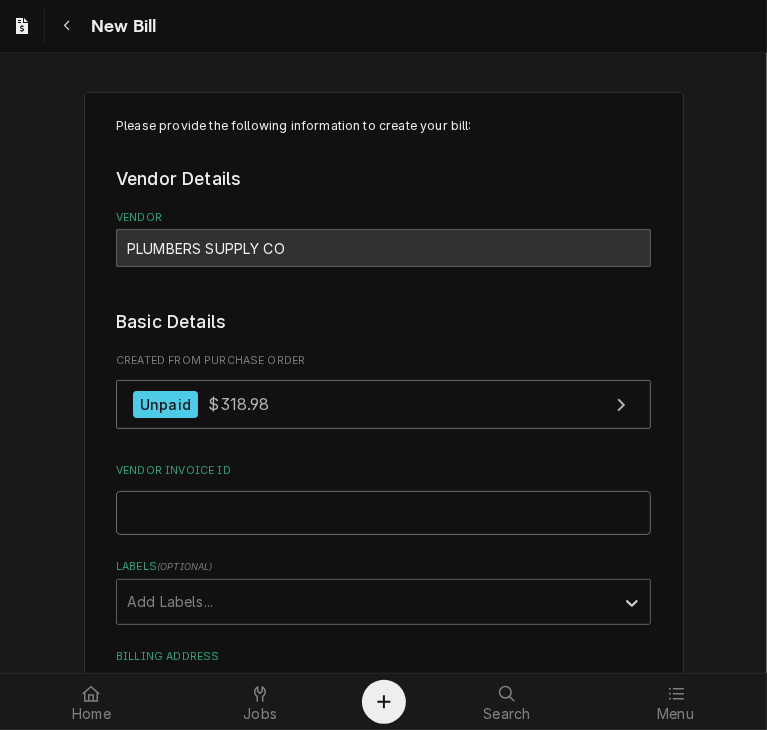 click on "Vendor Invoice ID" at bounding box center [383, 513] 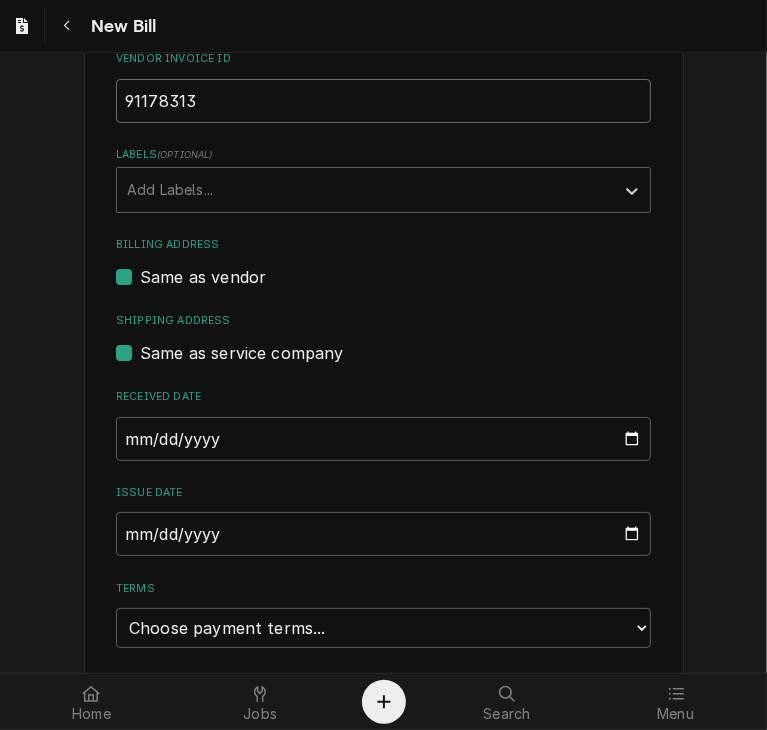 scroll, scrollTop: 426, scrollLeft: 0, axis: vertical 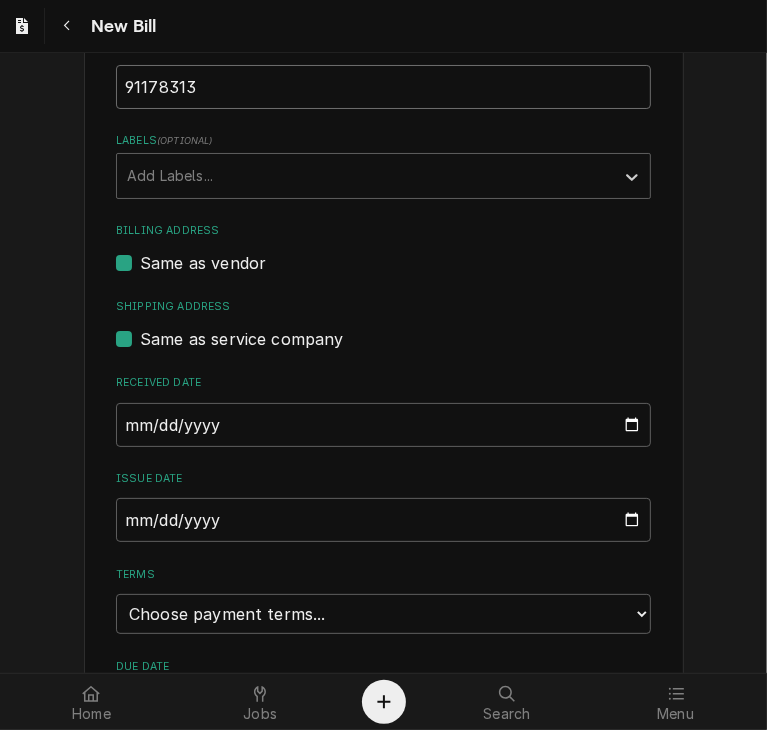 type on "91178313" 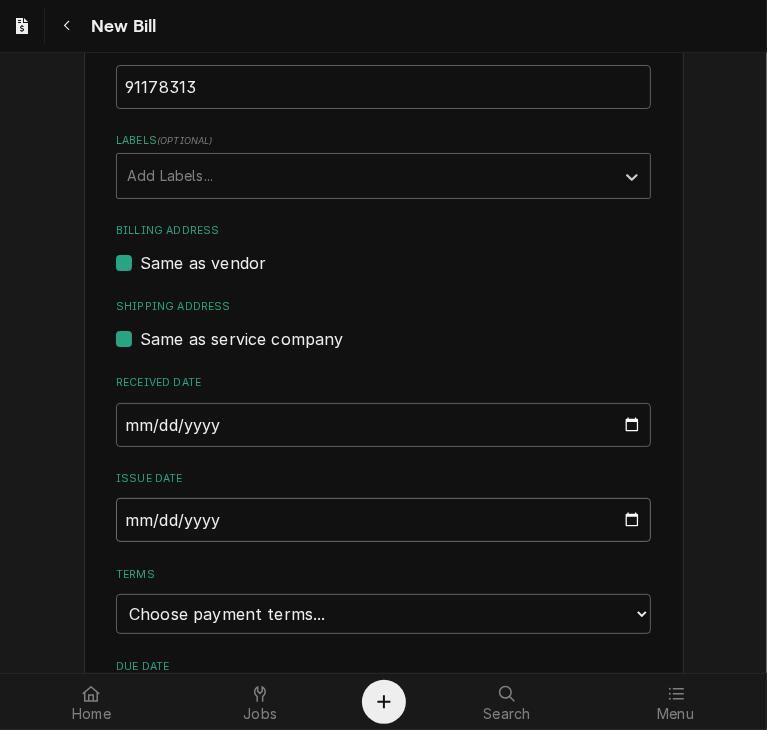 click on "2025-07-10" at bounding box center [383, 520] 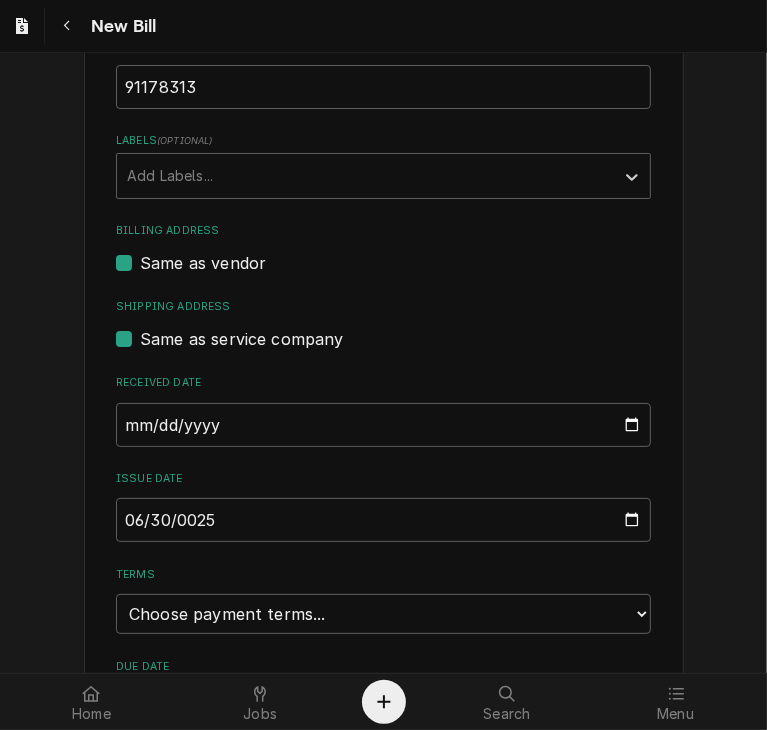 click on "Please provide the following information to create your bill: Vendor Details Vendor PLUMBERS SUPPLY CO Basic Details Created From Purchase Order Unpaid $318.98 Vendor Invoice ID 91178313 Labels  ( optional ) Add Labels... Billing Address Same as vendor Shipping Address Same as service company Received Date 2025-07-10 Issue Date 0025-06-30 Terms Choose payment terms... Same Day Net 7 Net 14 Net 21 Net 30 Net 45 Net 60 Net 90 Due Date" at bounding box center [383, 231] 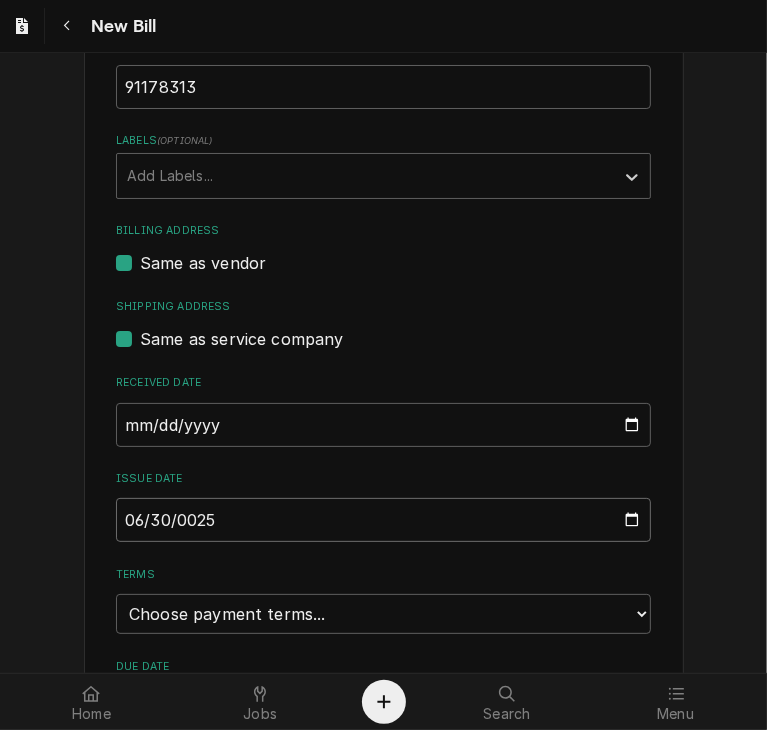 click on "0025-06-30" at bounding box center [383, 520] 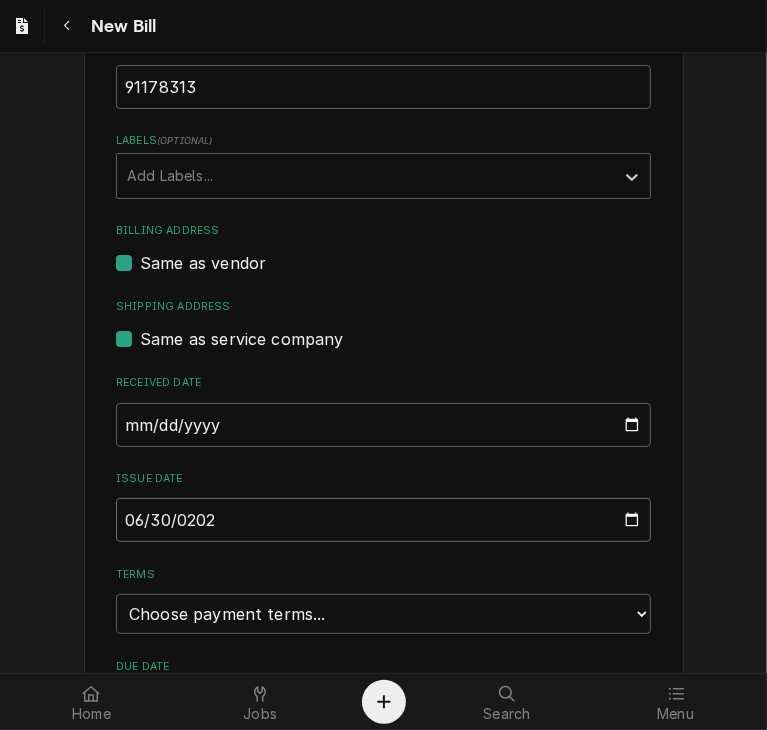 type on "2025-06-30" 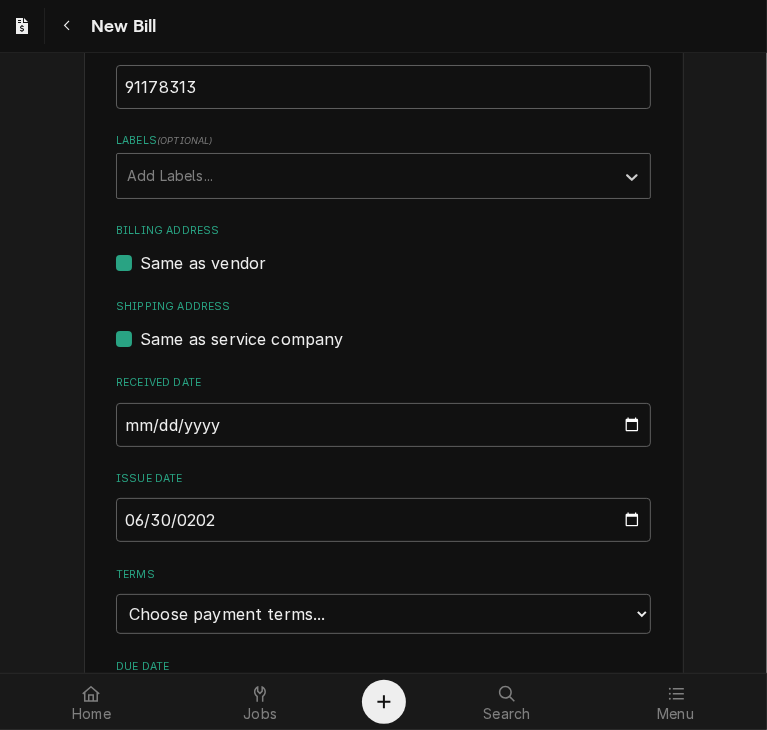 click on "Please provide the following information to create your bill: Vendor Details Vendor PLUMBERS SUPPLY CO Basic Details Created From Purchase Order Unpaid $318.98 Vendor Invoice ID 91178313 Labels  ( optional ) Add Labels... Billing Address Same as vendor Shipping Address Same as service company Received Date 2025-07-10 Issue Date 2025-06-30 Terms Choose payment terms... Same Day Net 7 Net 14 Net 21 Net 30 Net 45 Net 60 Net 90 Due Date" at bounding box center (383, 231) 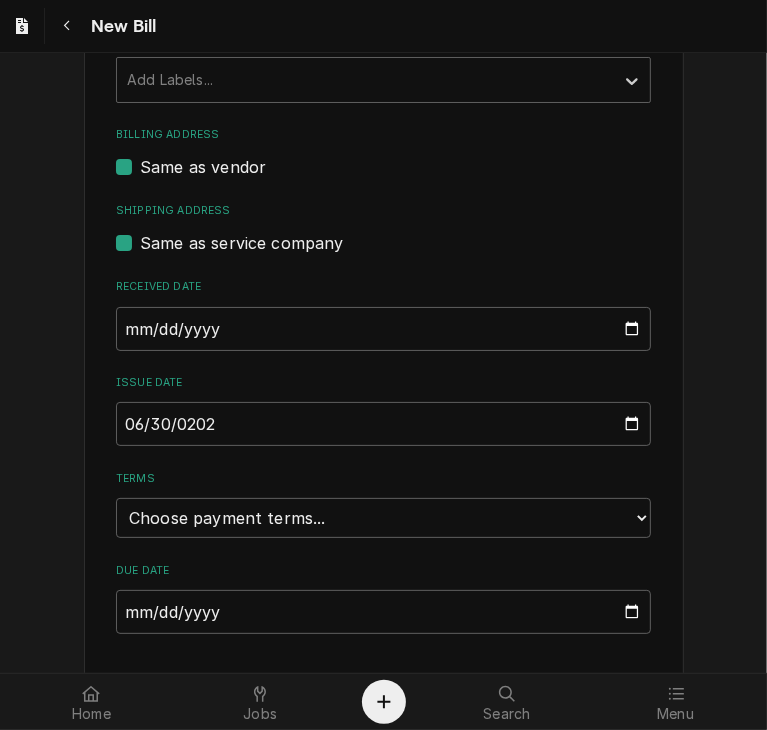 scroll, scrollTop: 564, scrollLeft: 0, axis: vertical 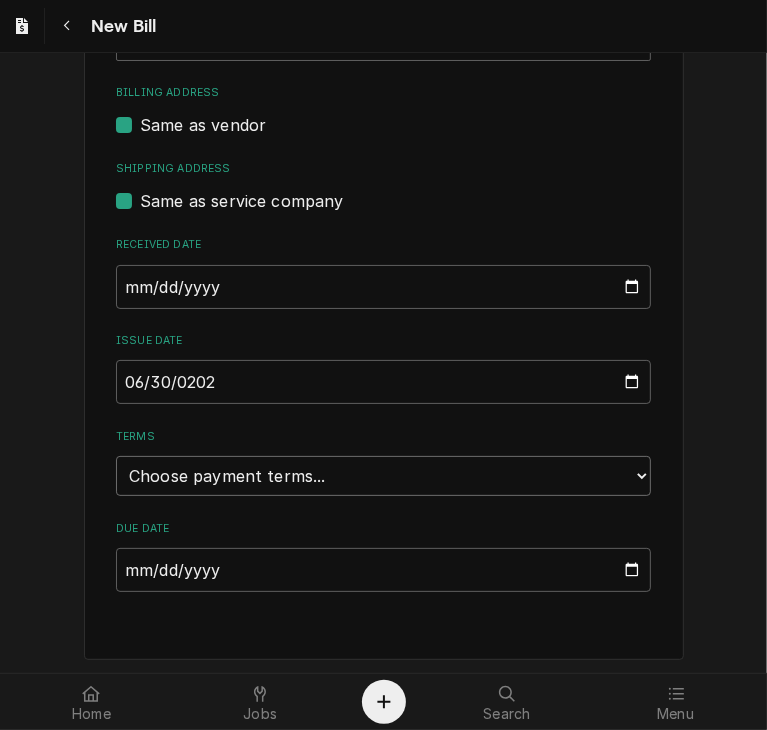 click on "Choose payment terms... Same Day Net 7 Net 14 Net 21 Net 30 Net 45 Net 60 Net 90" at bounding box center [383, 476] 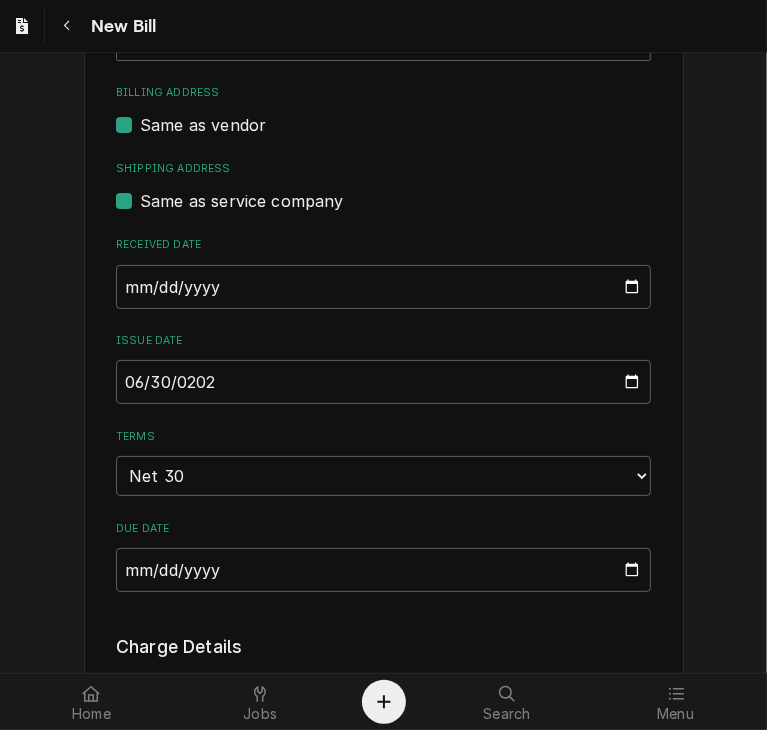 click on "Please provide the following information to create your bill: Vendor Details Vendor PLUMBERS SUPPLY CO Basic Details Created From Purchase Order Unpaid $318.98 Vendor Invoice ID 91178313 Labels  ( optional ) Add Labels... Billing Address Same as vendor Shipping Address Same as service company Received Date 2025-07-10 Issue Date 2025-06-30 Terms Choose payment terms... Same Day Net 7 Net 14 Net 21 Net 30 Net 45 Net 60 Net 90 Due Date 2025-07-30 Charge Details Service Charges Add Service Charge Parts and Materials  ( if any ) Short Description Misc. Project Supply (2) Manufacturer — Manufacturer Part # — Subtype [#2-DUAL] PROJ-MATS Qty. 1 Cost $318.98 Amount $318.98 Detailed  Summary Copper red brass unions t's adapters elbows
Jay M Add Part or Material Trip Charges, Diagnostic Fees, etc.  ( if any ) Add Miscellaneous Charge Discounts  ( if any ) Add Discount Attachments  ( if any ) Add Attachment Total $318.98 Create Preview Bill Save Draft" at bounding box center (383, 631) 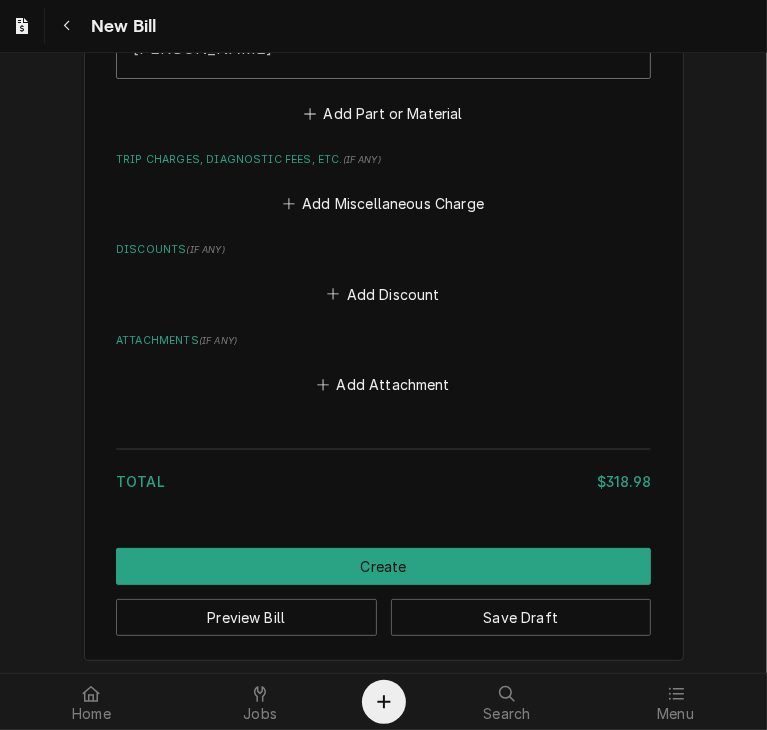 scroll, scrollTop: 1639, scrollLeft: 0, axis: vertical 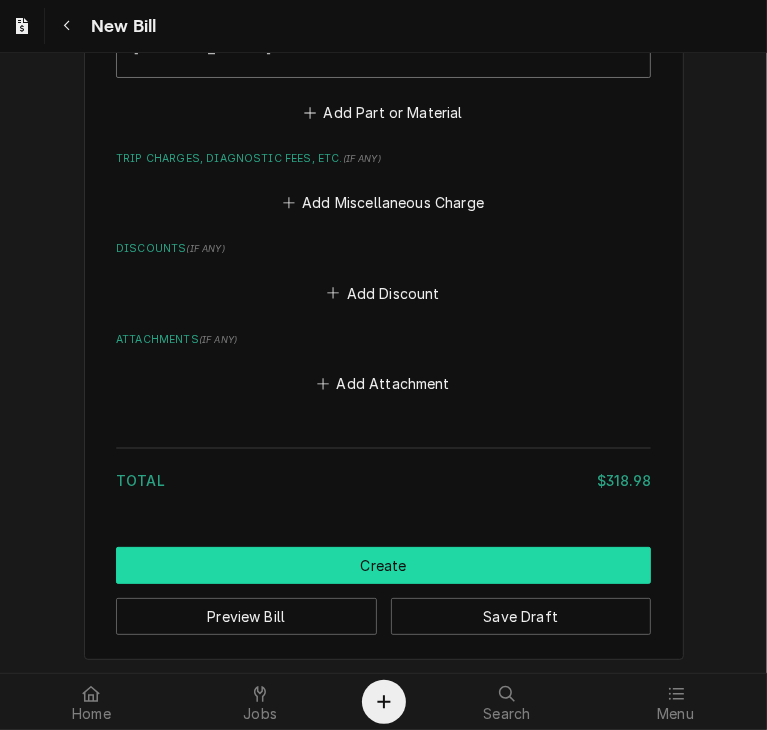 click on "Create" at bounding box center (383, 565) 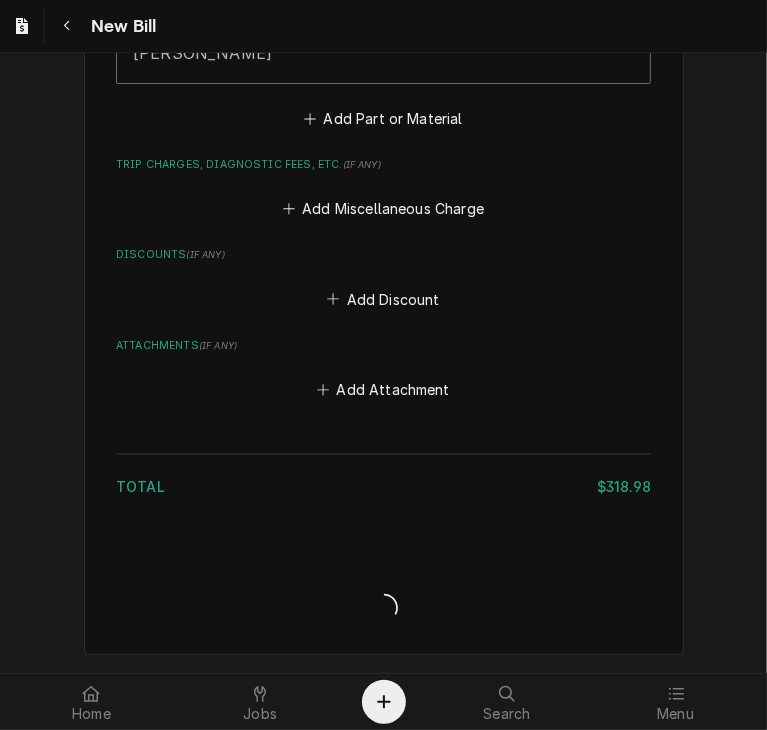 scroll, scrollTop: 1628, scrollLeft: 0, axis: vertical 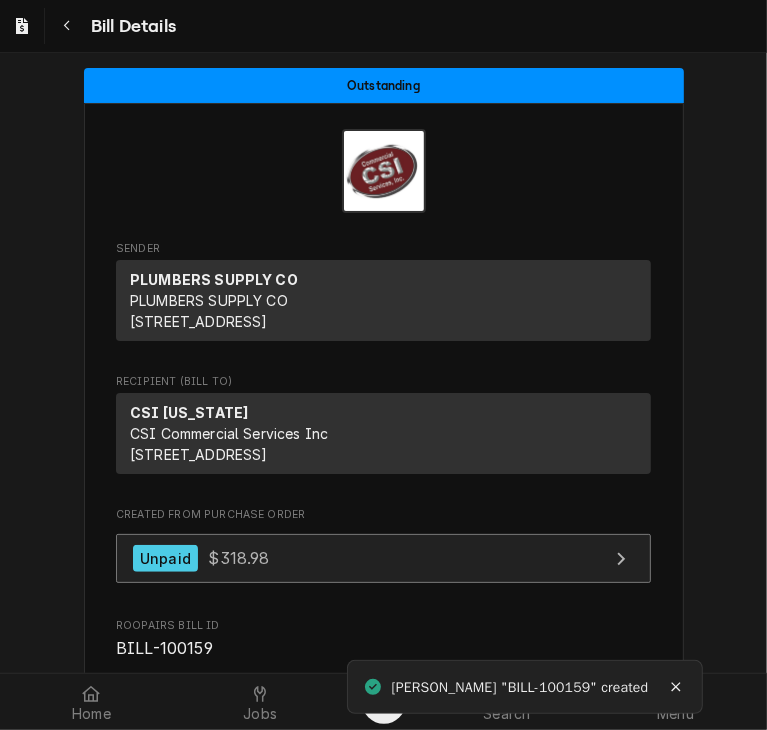 click on "$318.98" at bounding box center (238, 558) 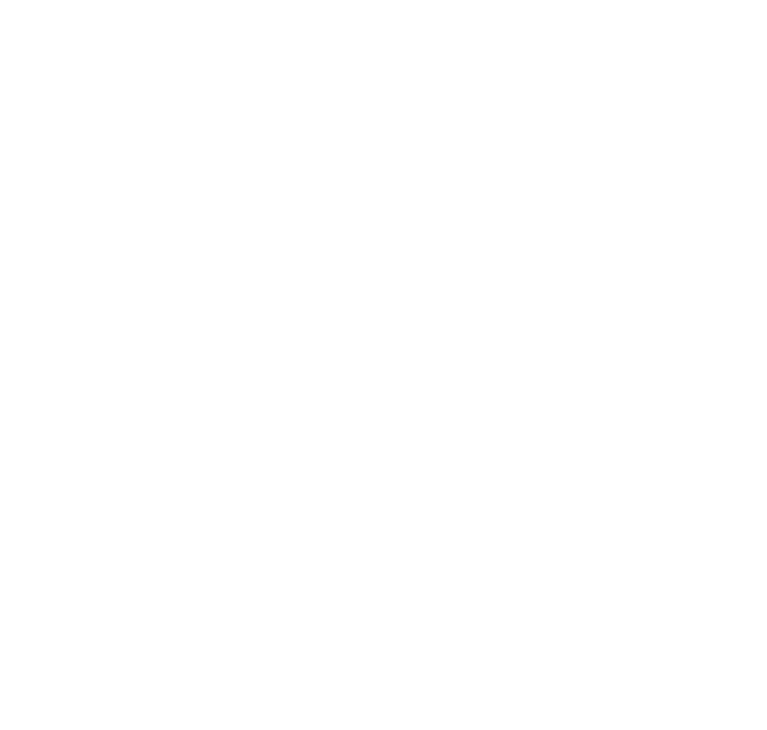 scroll, scrollTop: 0, scrollLeft: 0, axis: both 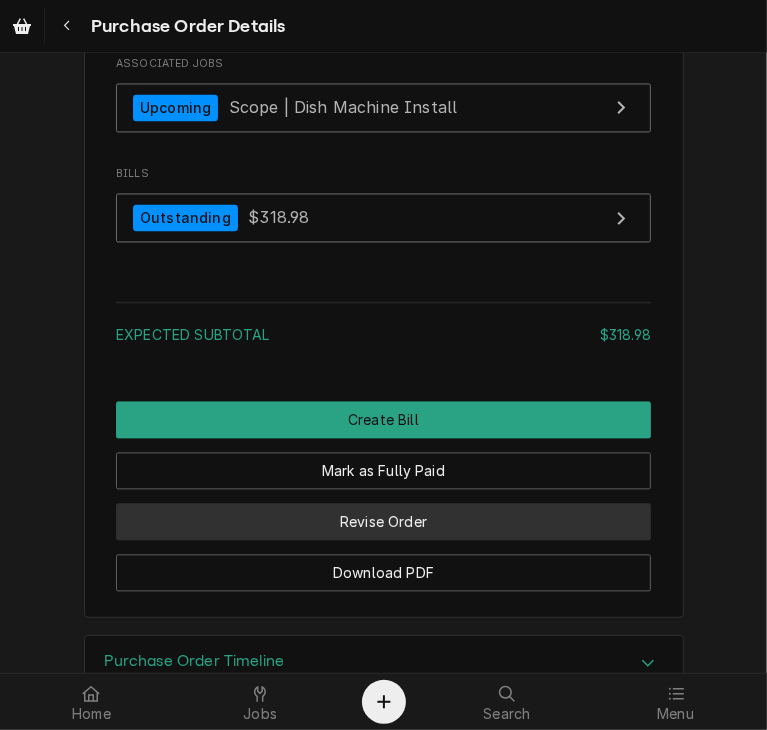 click on "Revise Order" at bounding box center (383, 522) 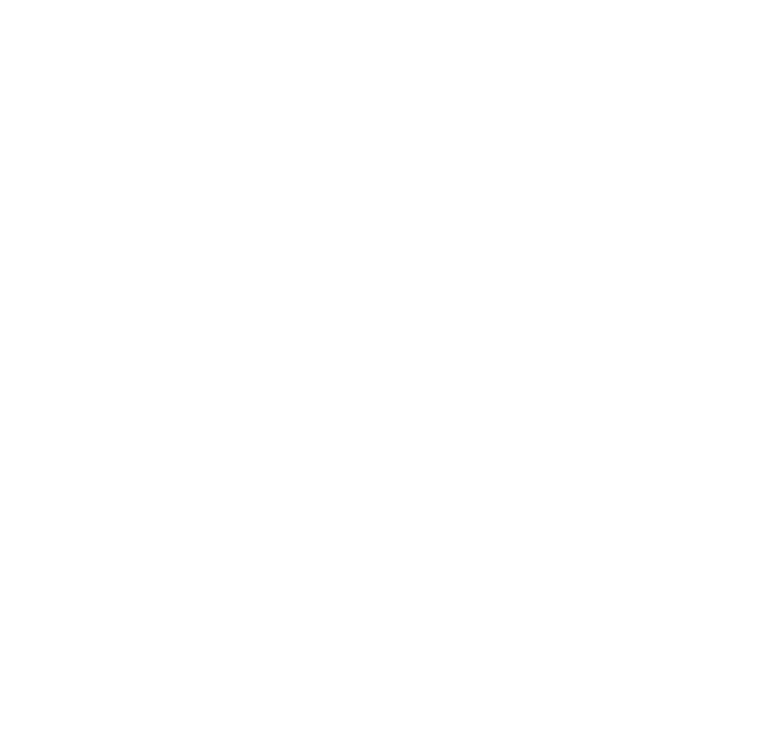 scroll, scrollTop: 0, scrollLeft: 0, axis: both 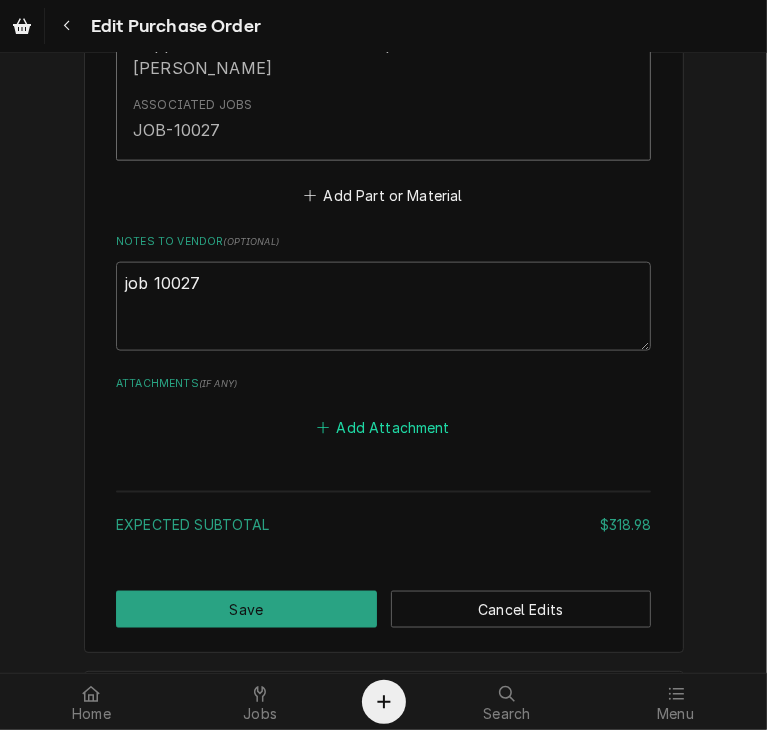 click on "Add Attachment" at bounding box center (384, 428) 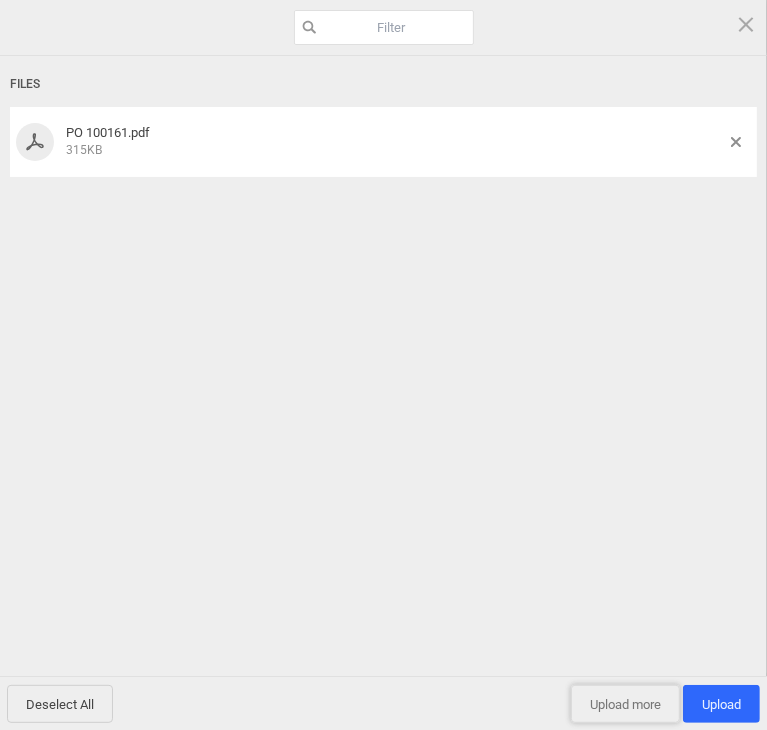 click on "Upload more" at bounding box center (625, 704) 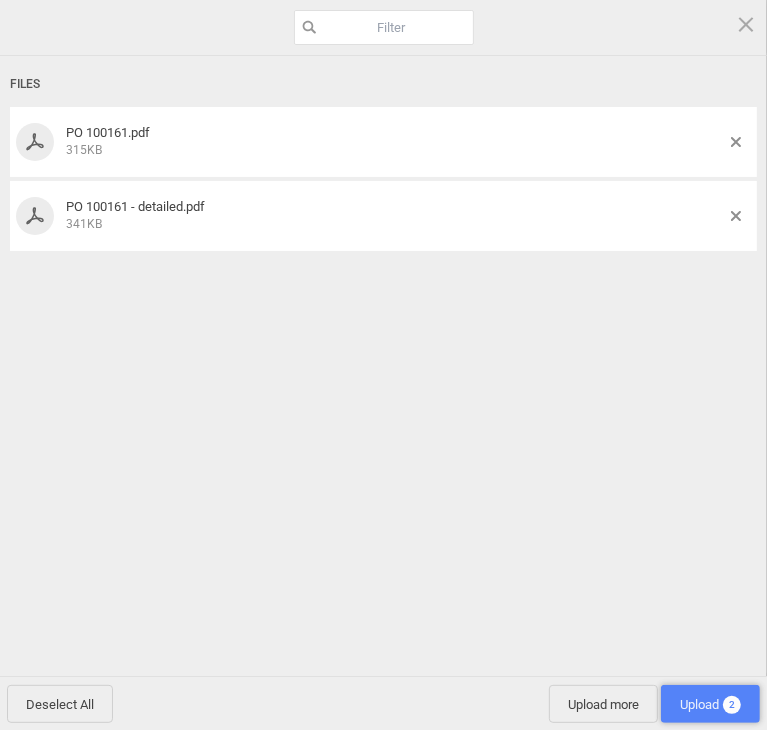 click on "Upload
2" at bounding box center (710, 704) 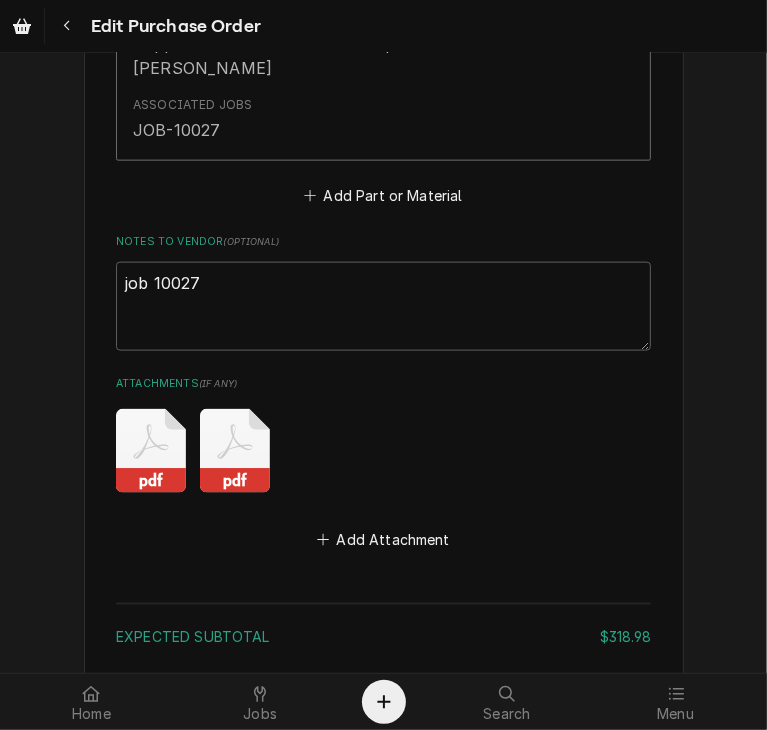scroll, scrollTop: 1446, scrollLeft: 0, axis: vertical 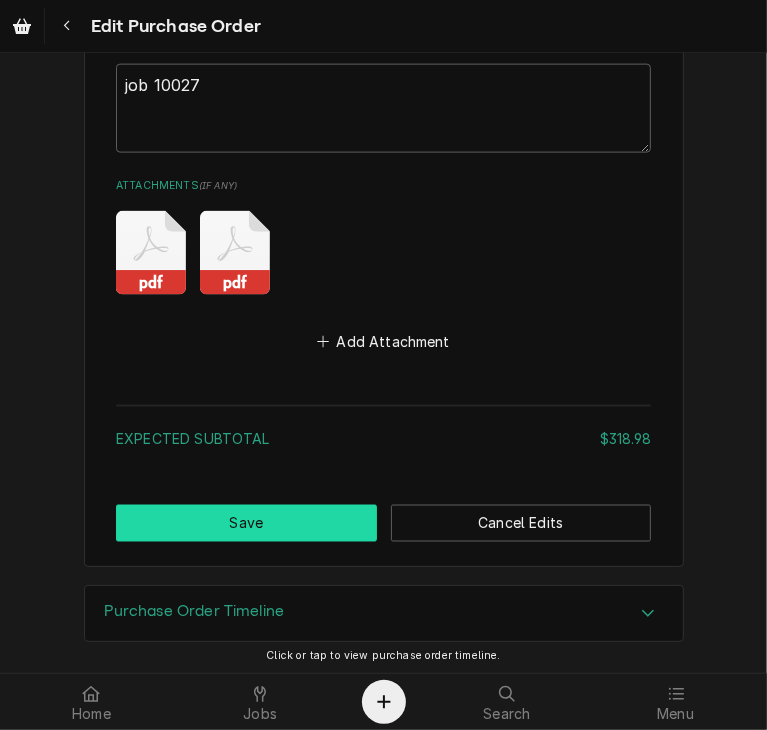 click on "Save" at bounding box center (246, 523) 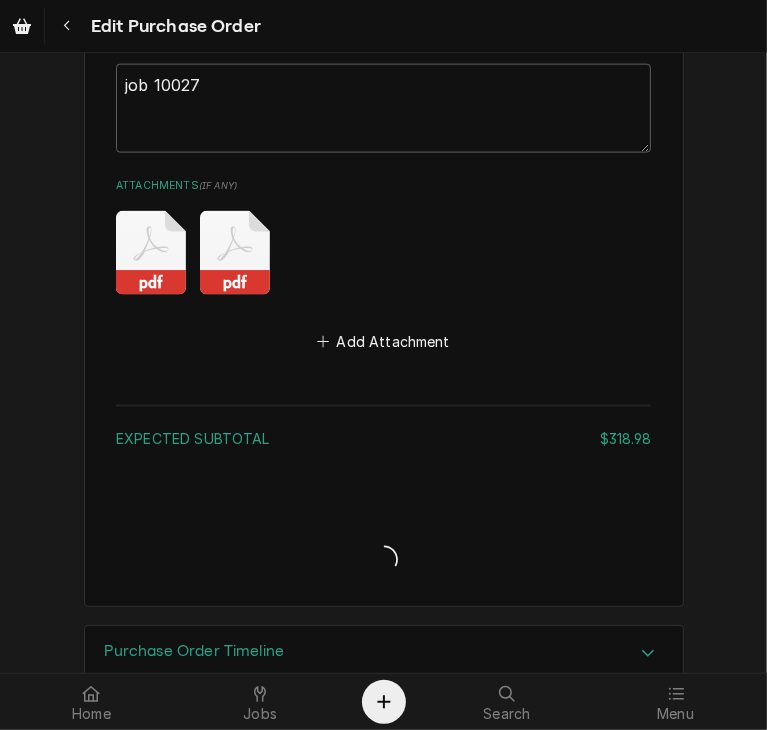 type on "x" 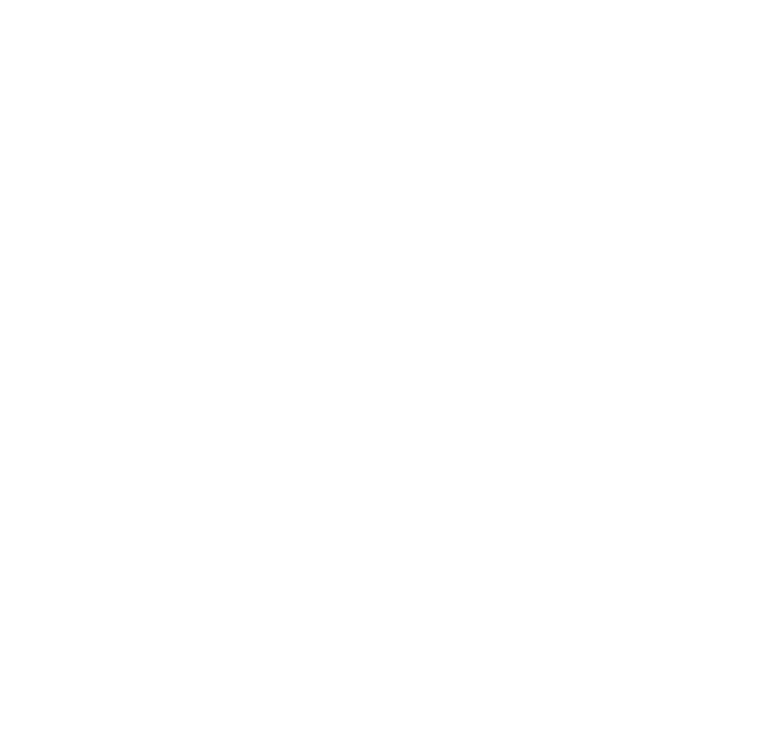 scroll, scrollTop: 0, scrollLeft: 0, axis: both 